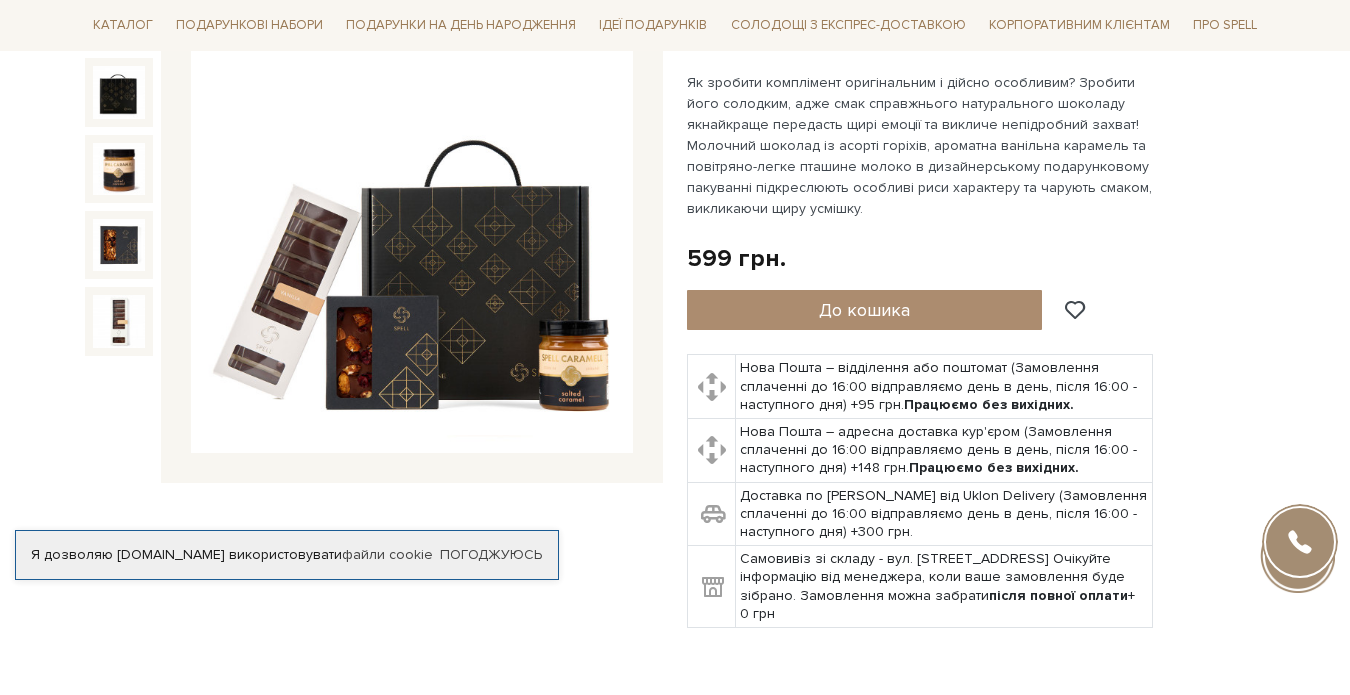 scroll, scrollTop: 300, scrollLeft: 0, axis: vertical 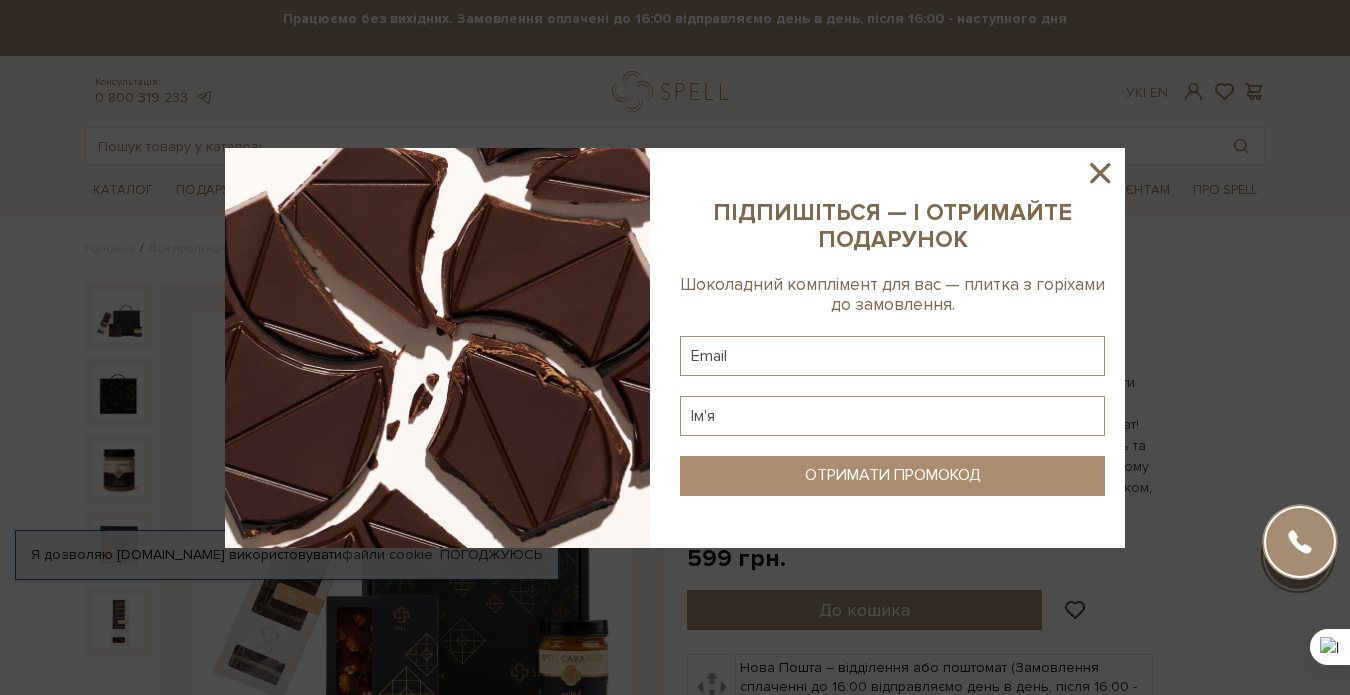 click 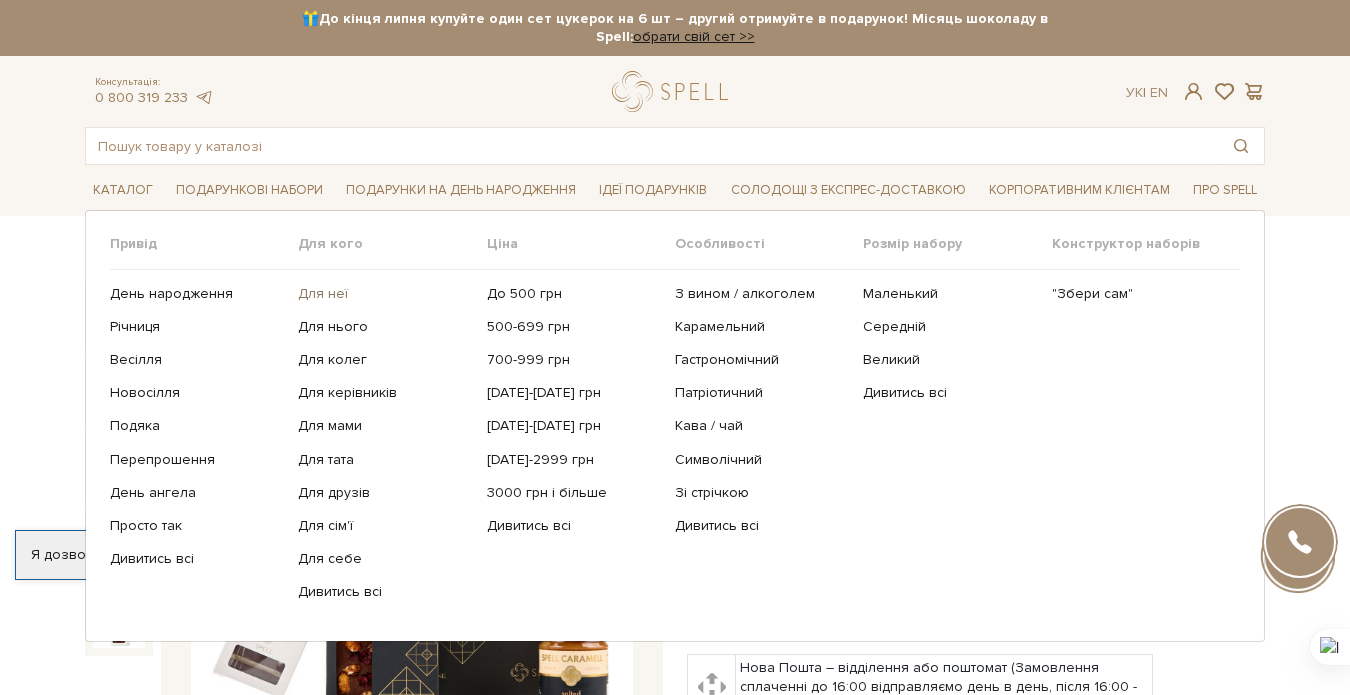 click on "Для неї" at bounding box center (384, 294) 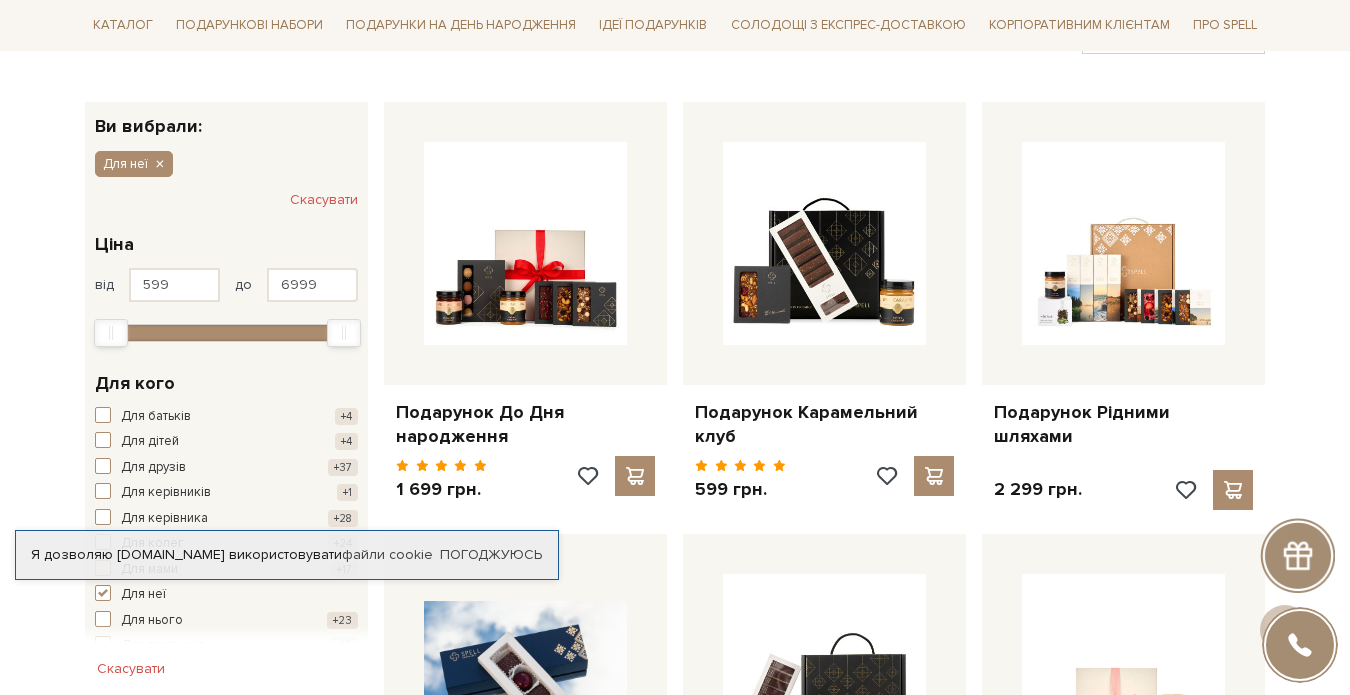 scroll, scrollTop: 300, scrollLeft: 0, axis: vertical 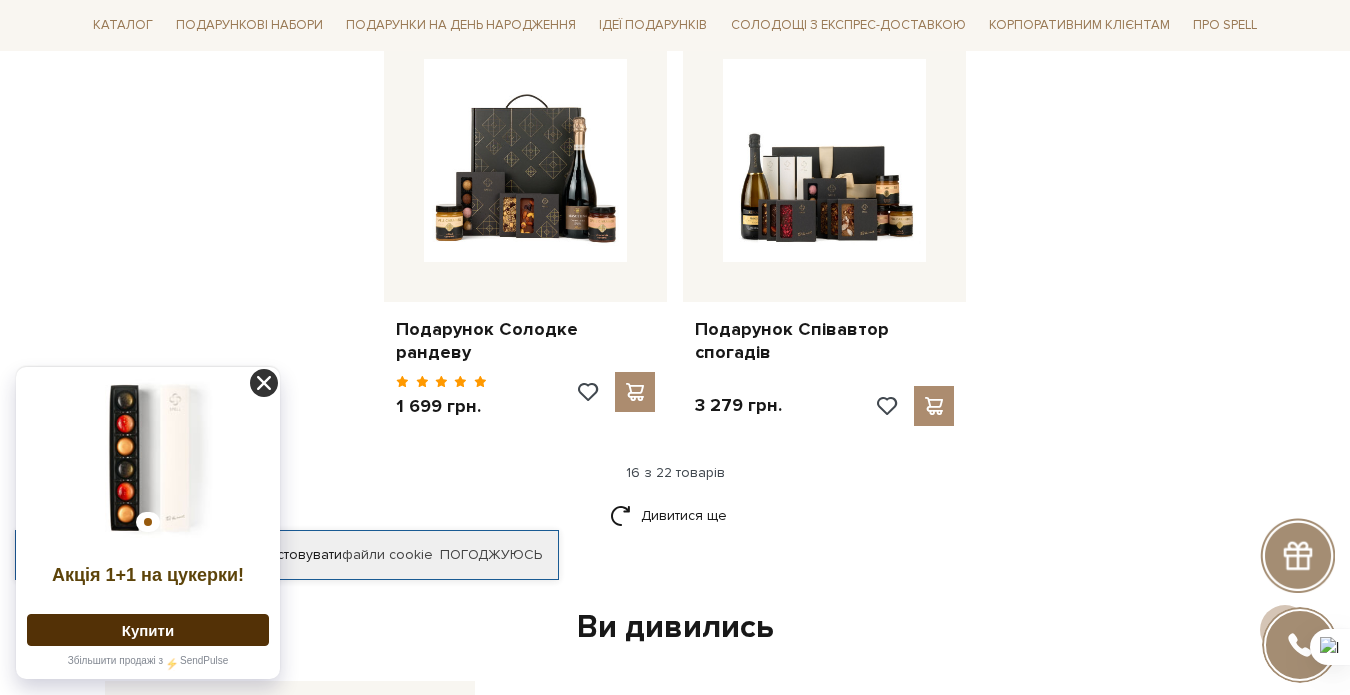 click 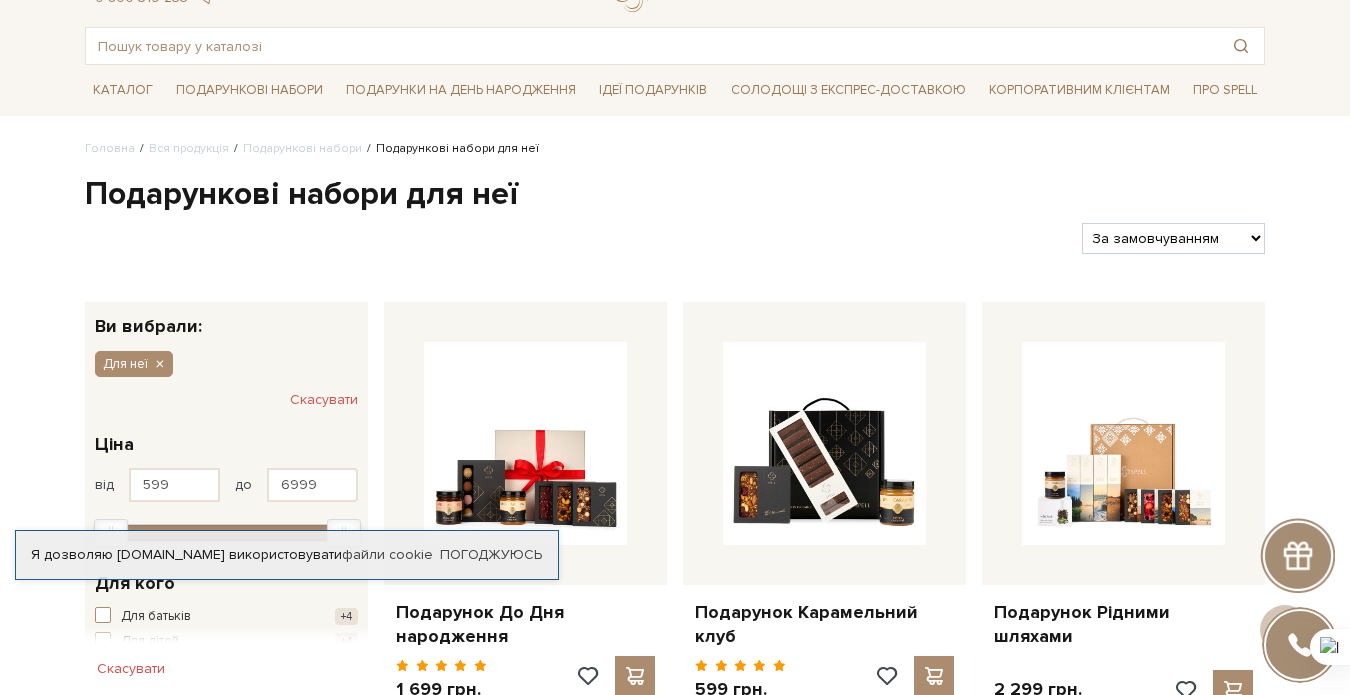scroll, scrollTop: 0, scrollLeft: 0, axis: both 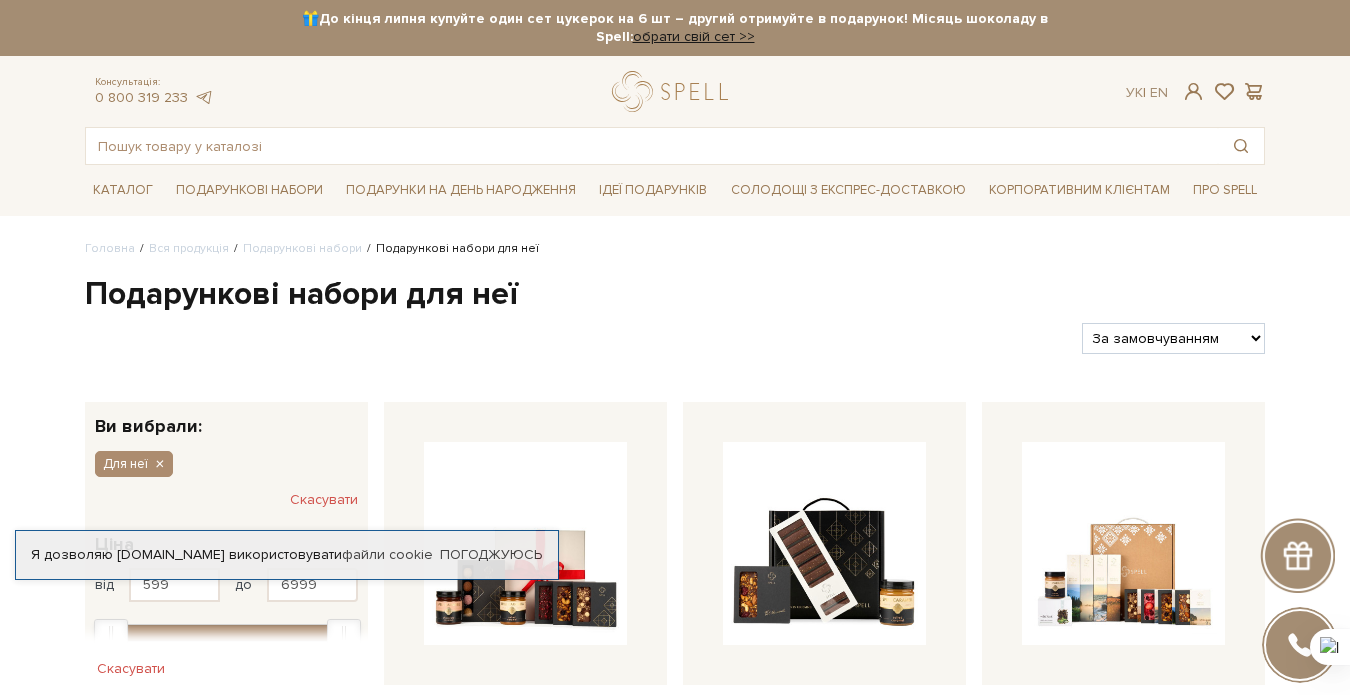 click on "Скасувати" at bounding box center [324, 500] 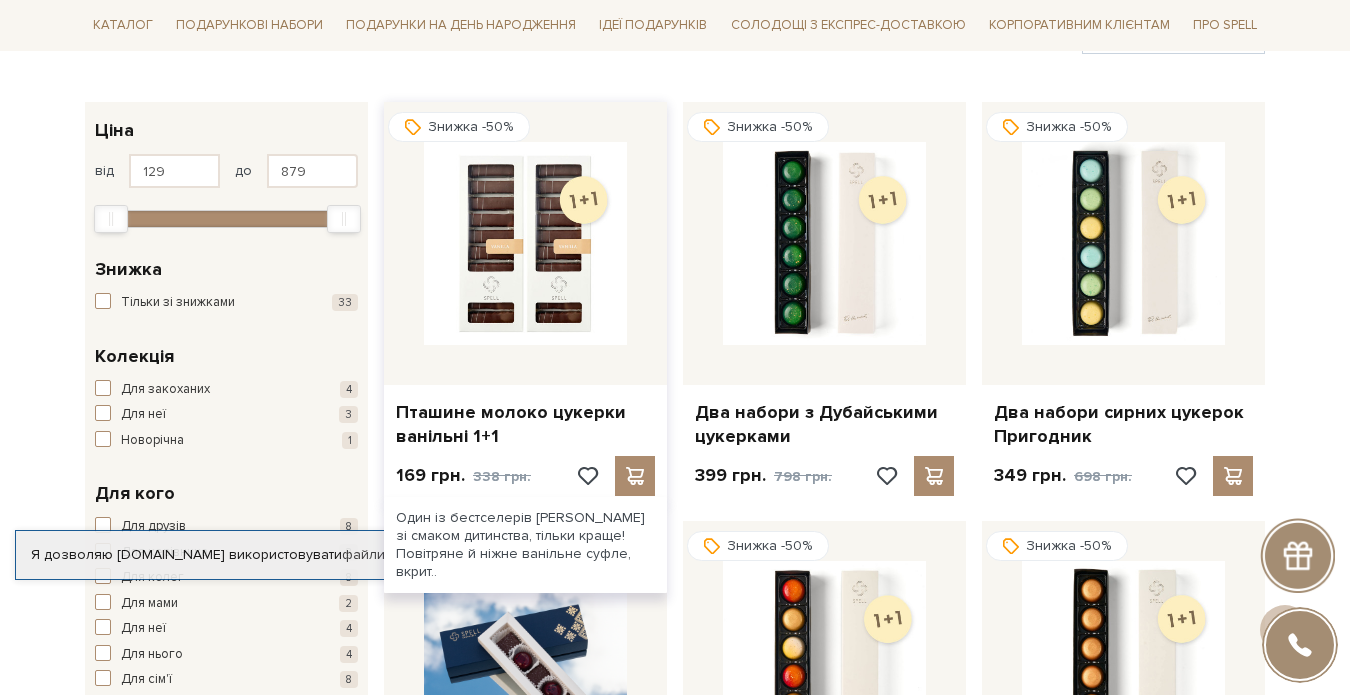 scroll, scrollTop: 300, scrollLeft: 0, axis: vertical 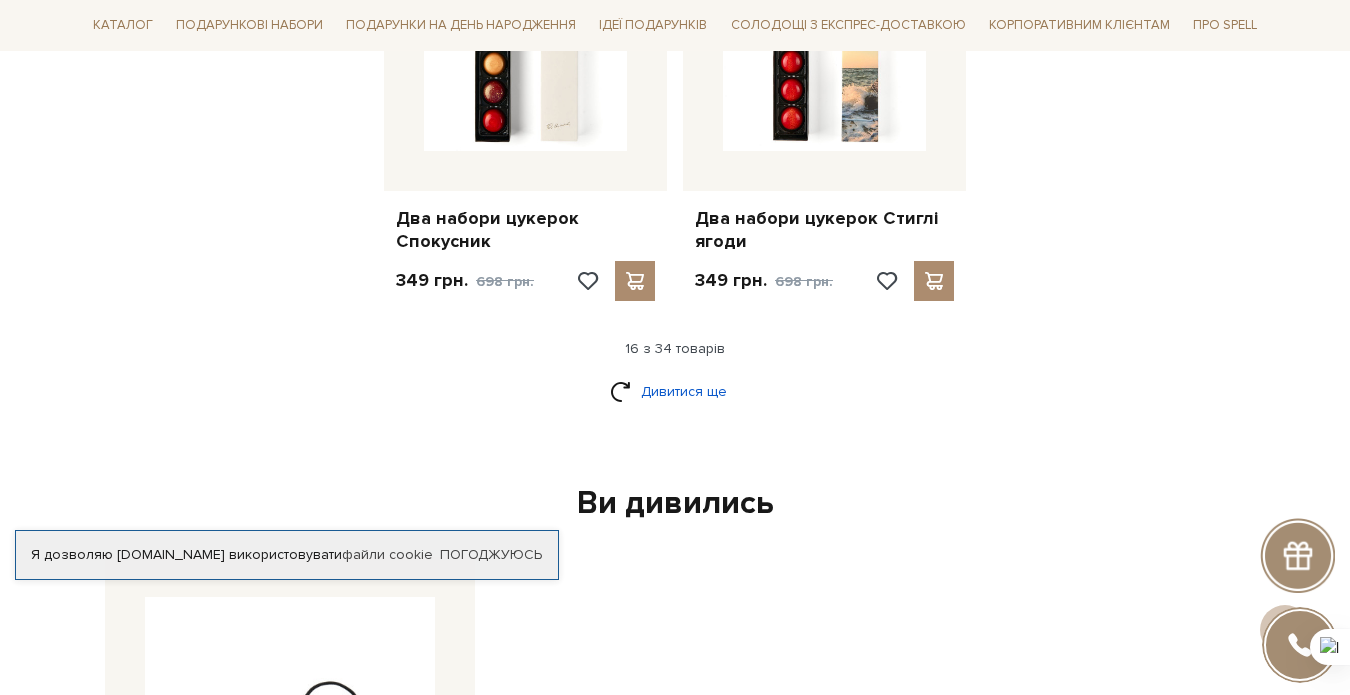 click on "Дивитися ще" at bounding box center (675, 391) 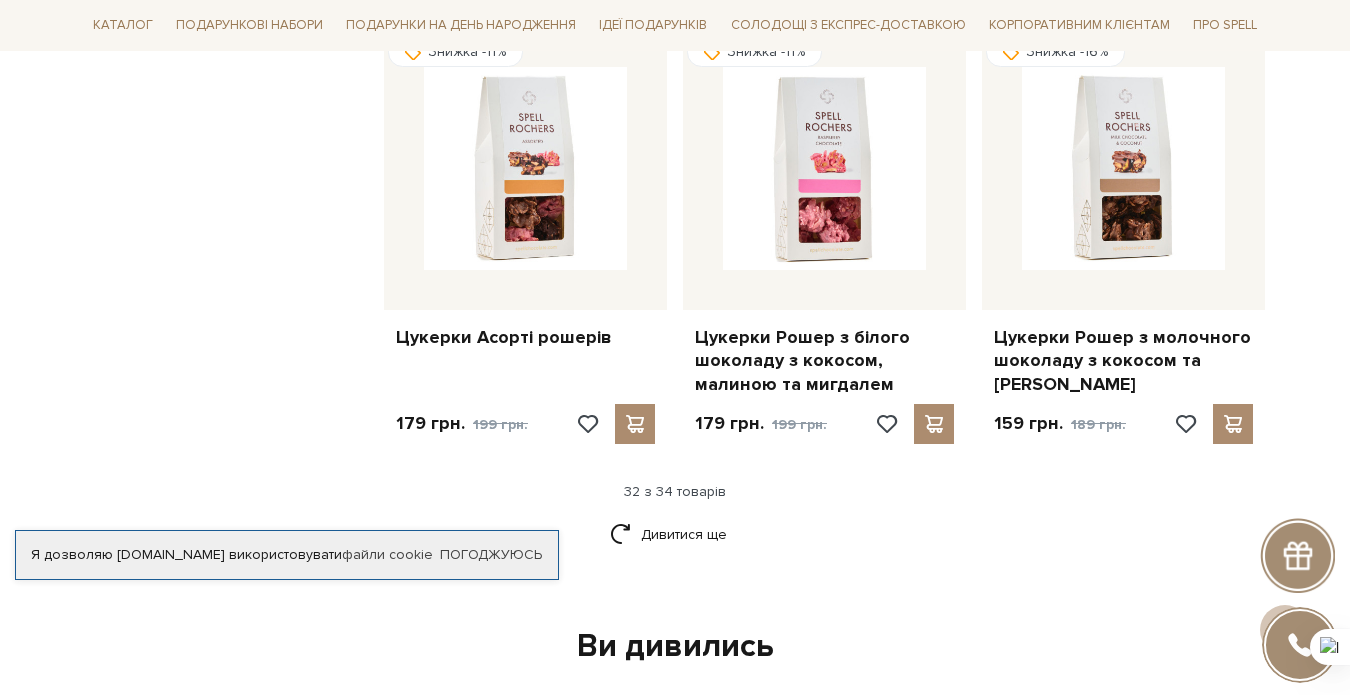 scroll, scrollTop: 4800, scrollLeft: 0, axis: vertical 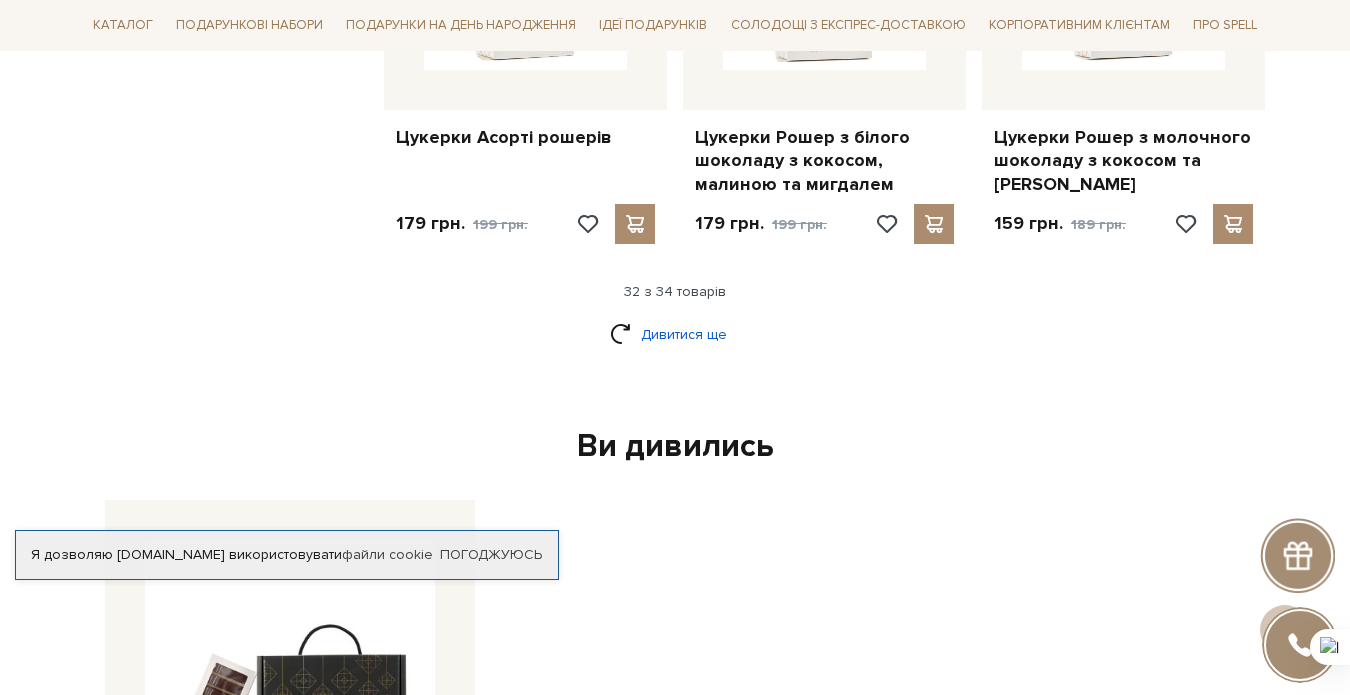 click on "Дивитися ще" at bounding box center [675, 334] 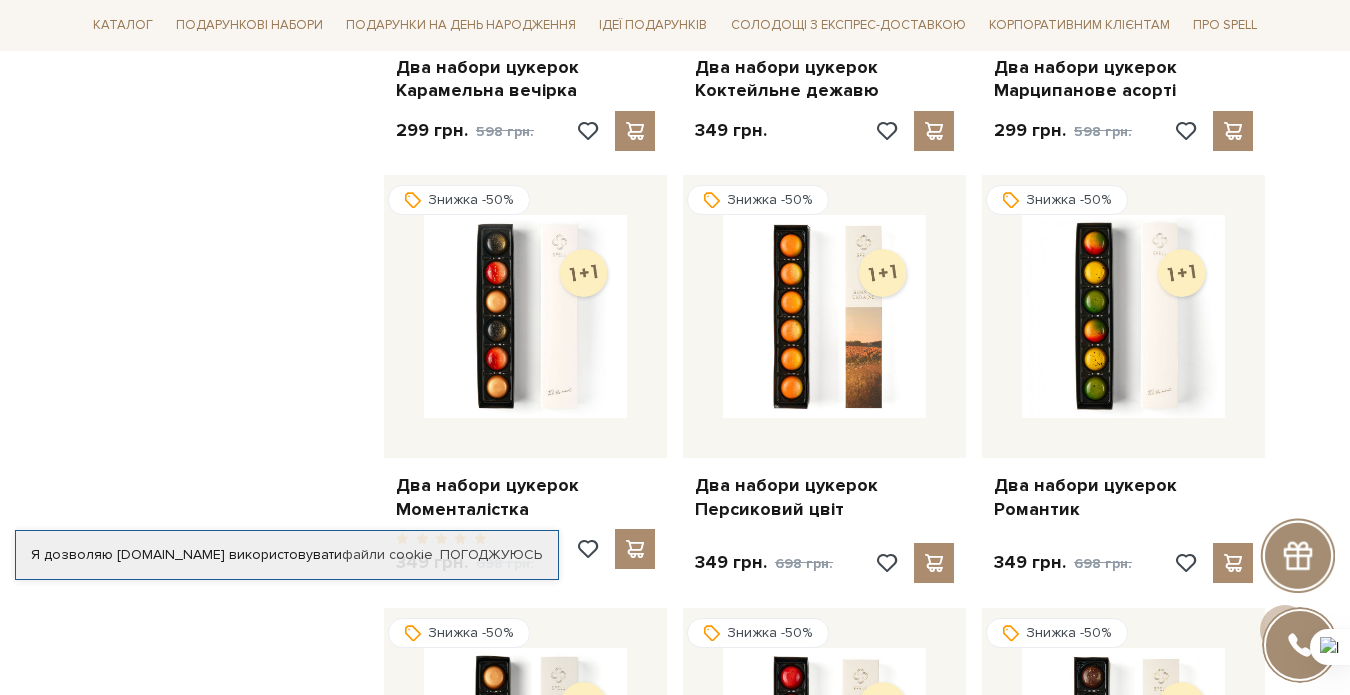 scroll, scrollTop: 2100, scrollLeft: 0, axis: vertical 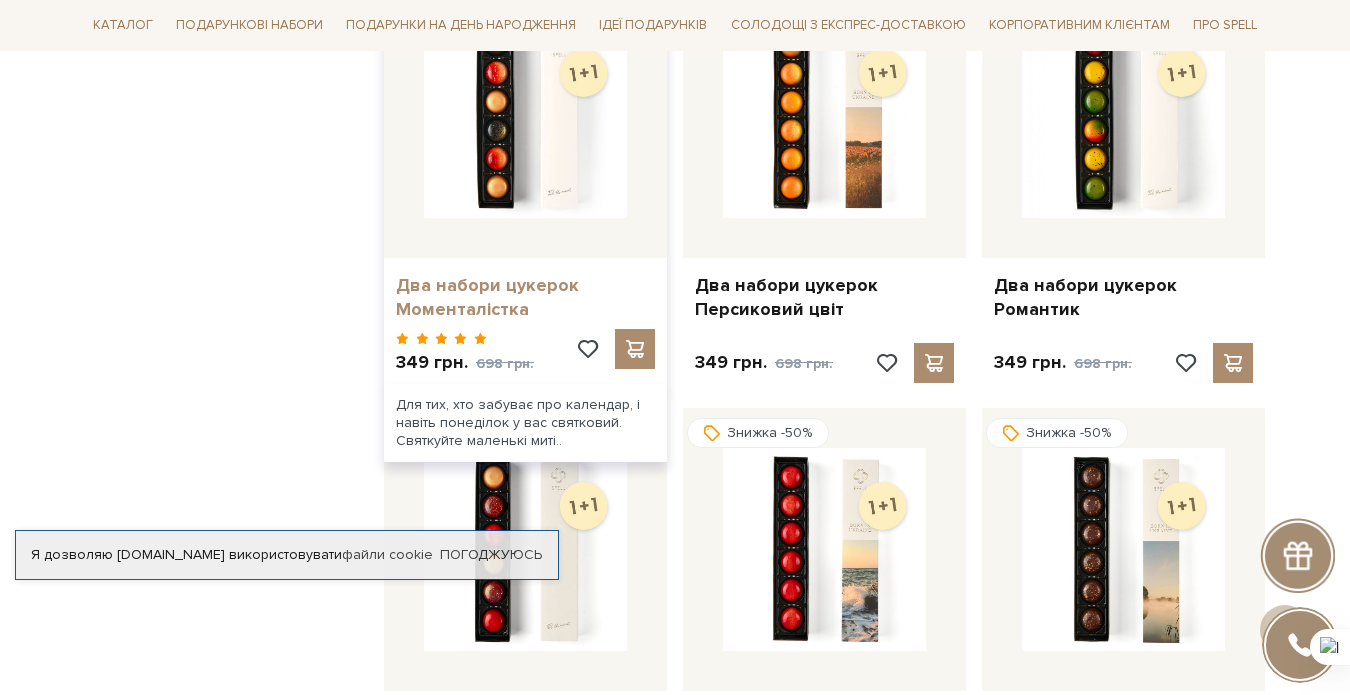 click on "Два набори цукерок Моменталістка" at bounding box center (525, 297) 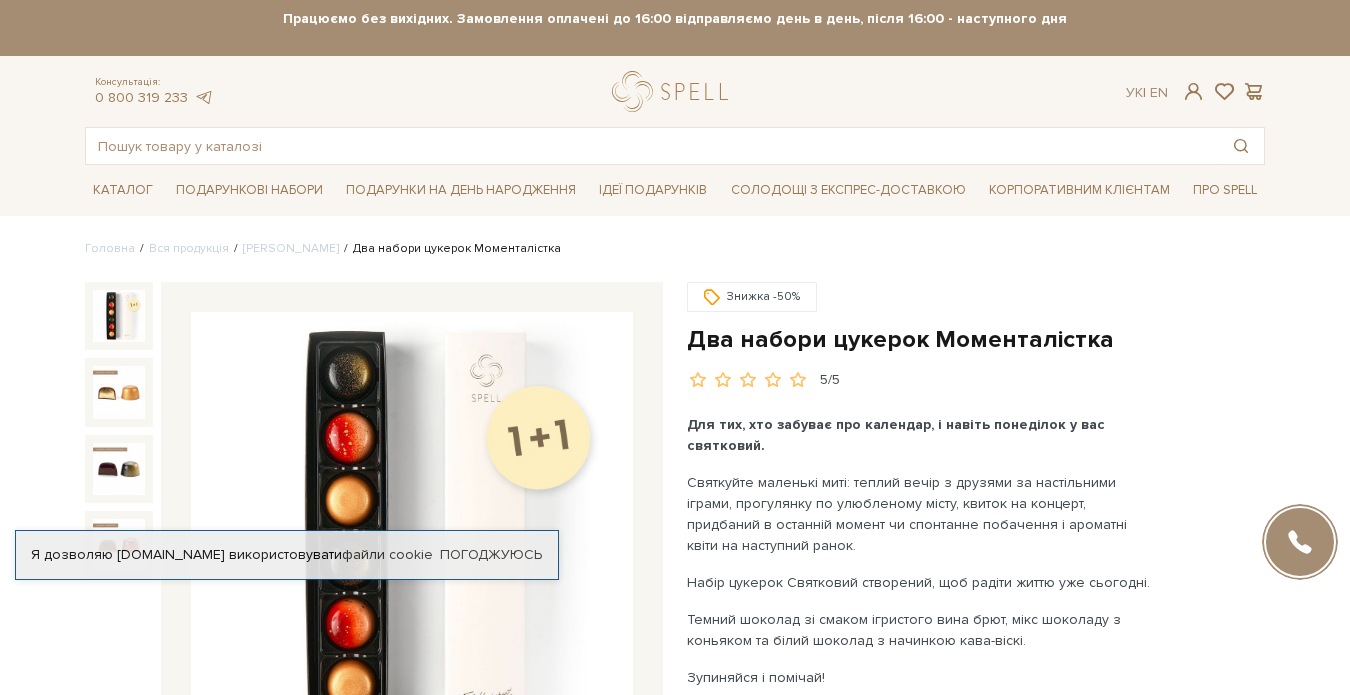 scroll, scrollTop: 0, scrollLeft: 0, axis: both 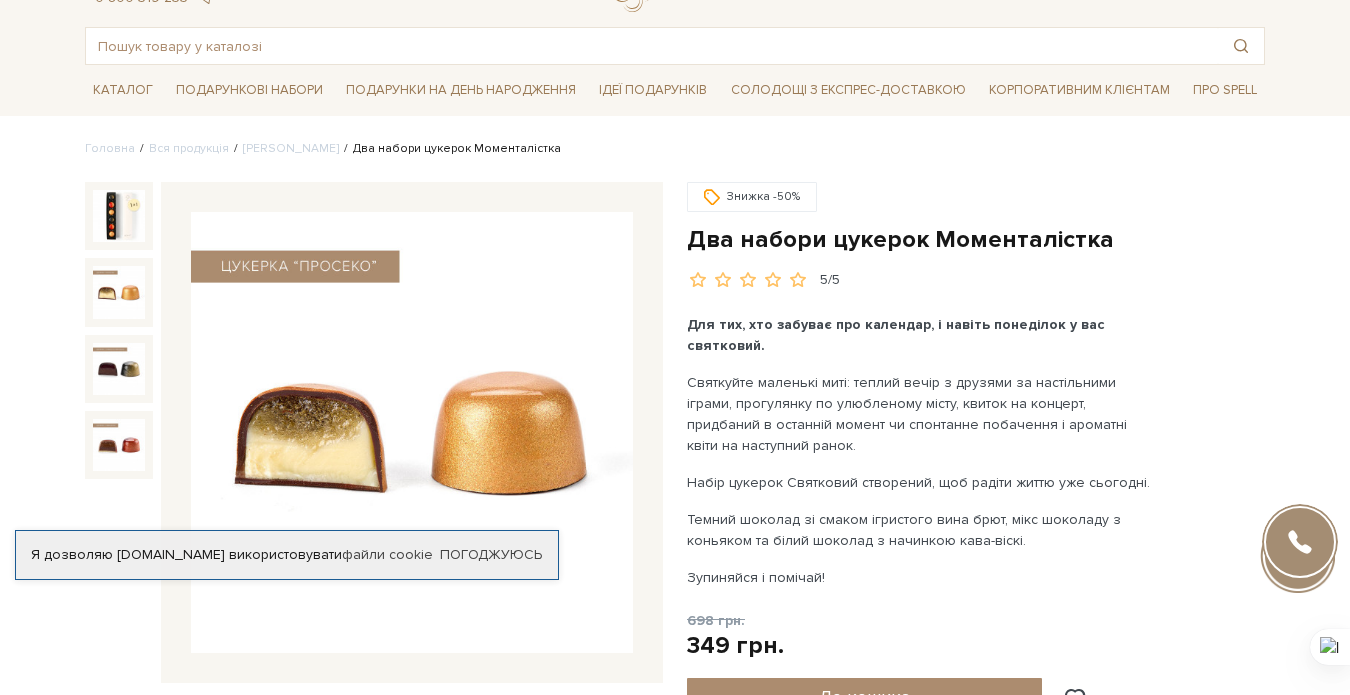 click at bounding box center [119, 292] 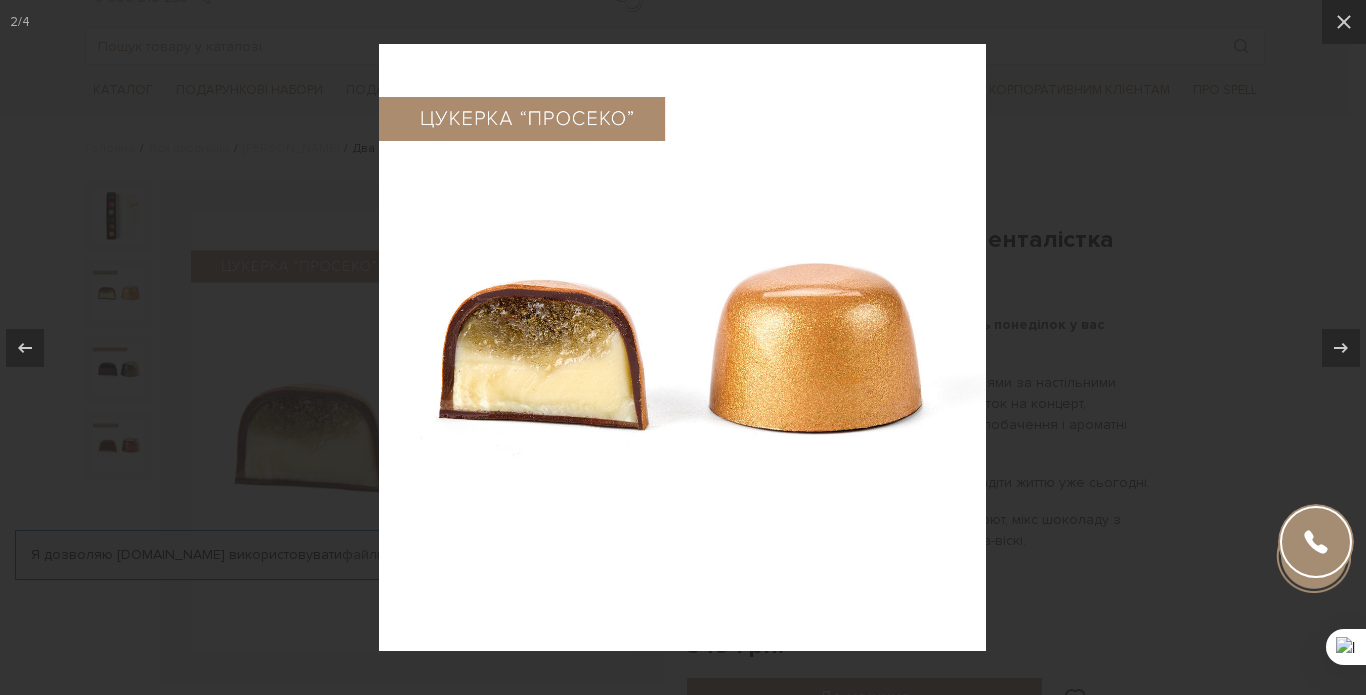 scroll, scrollTop: 0, scrollLeft: 0, axis: both 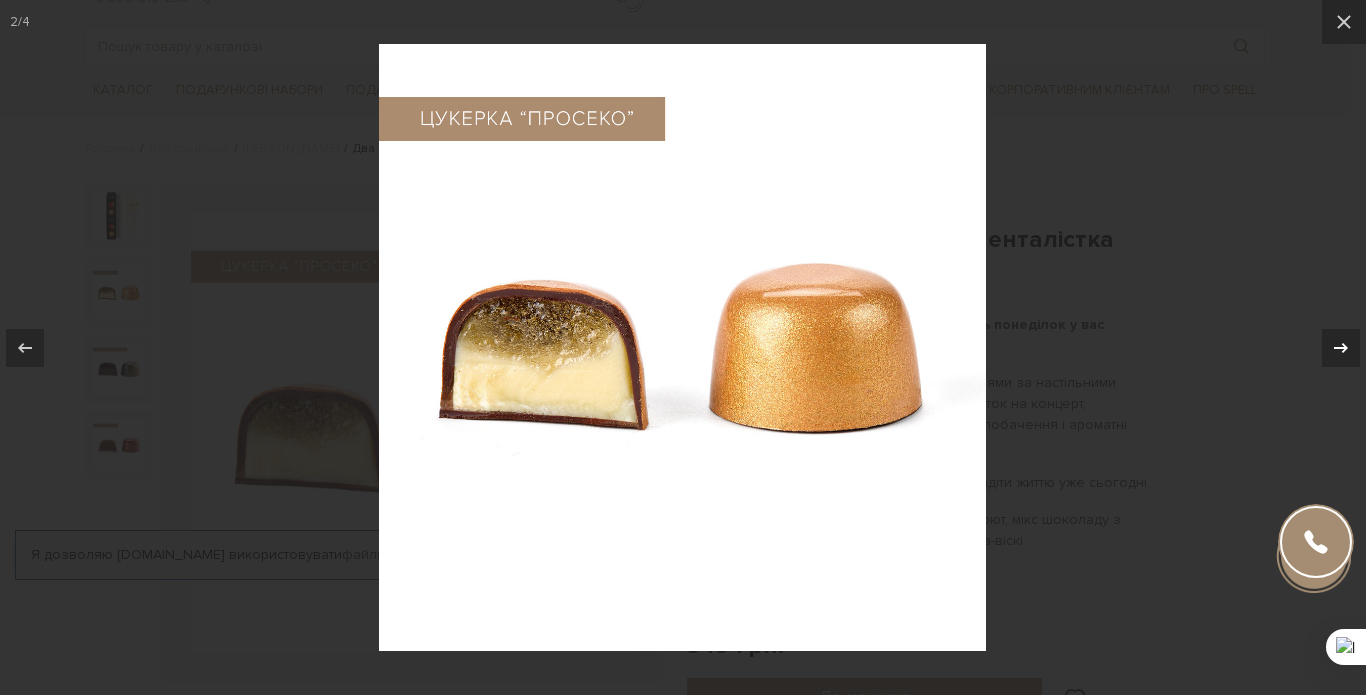 click 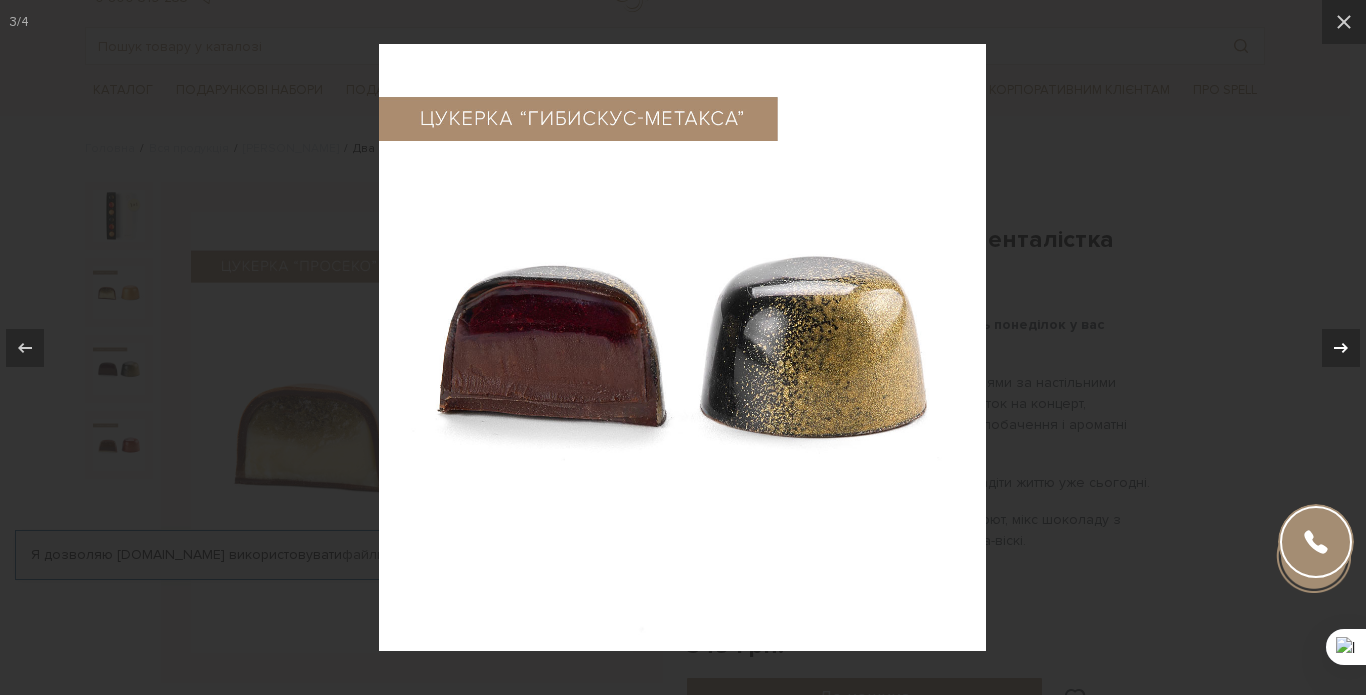 click 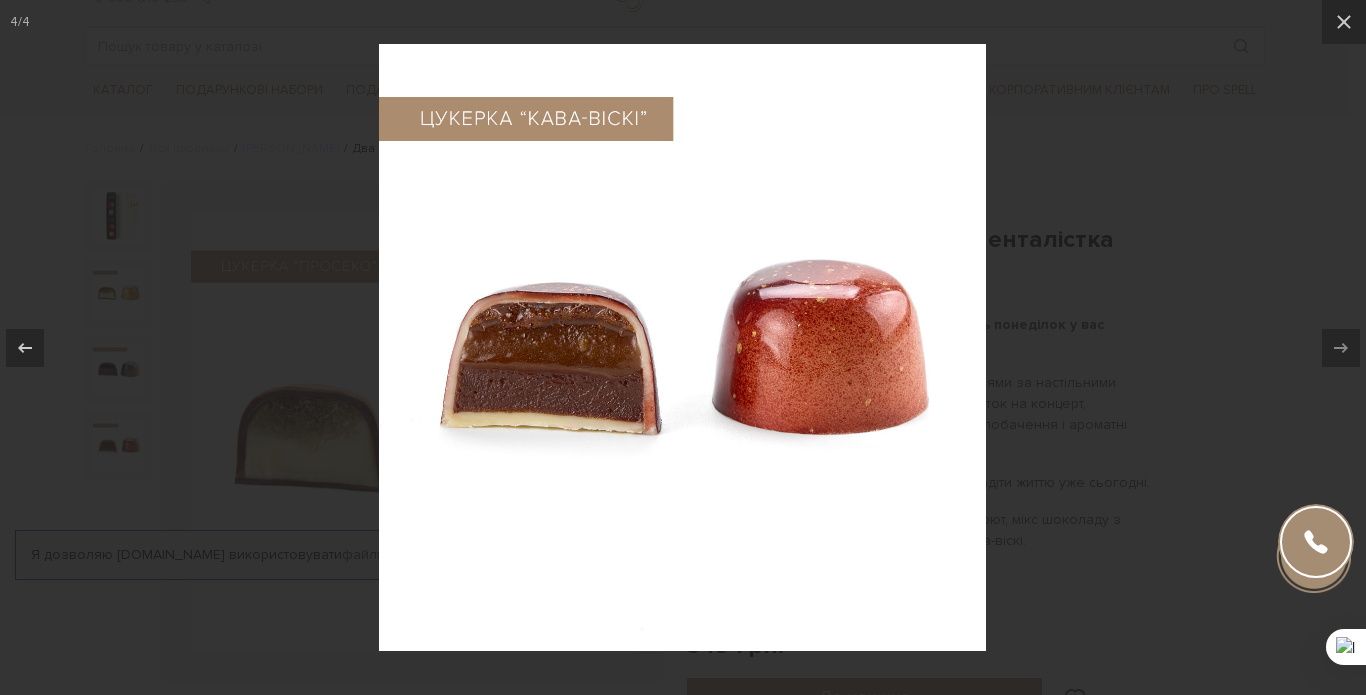 scroll, scrollTop: 0, scrollLeft: 0, axis: both 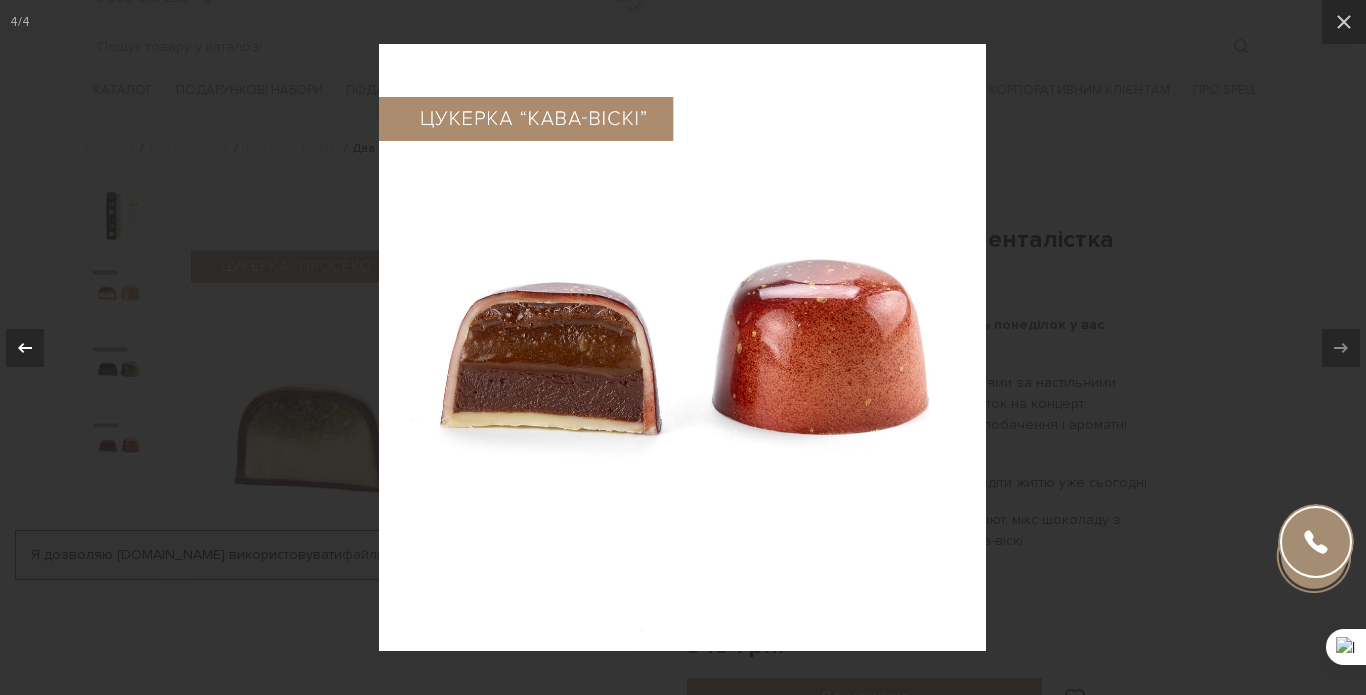 click 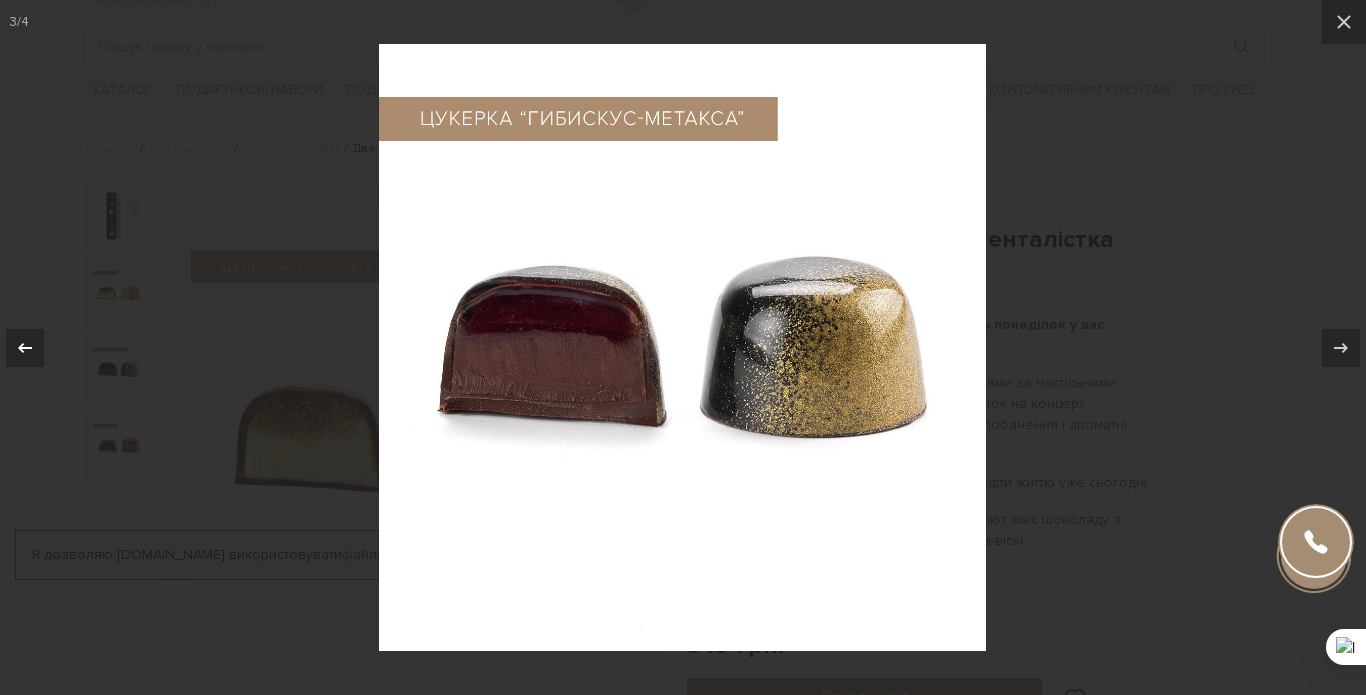 click 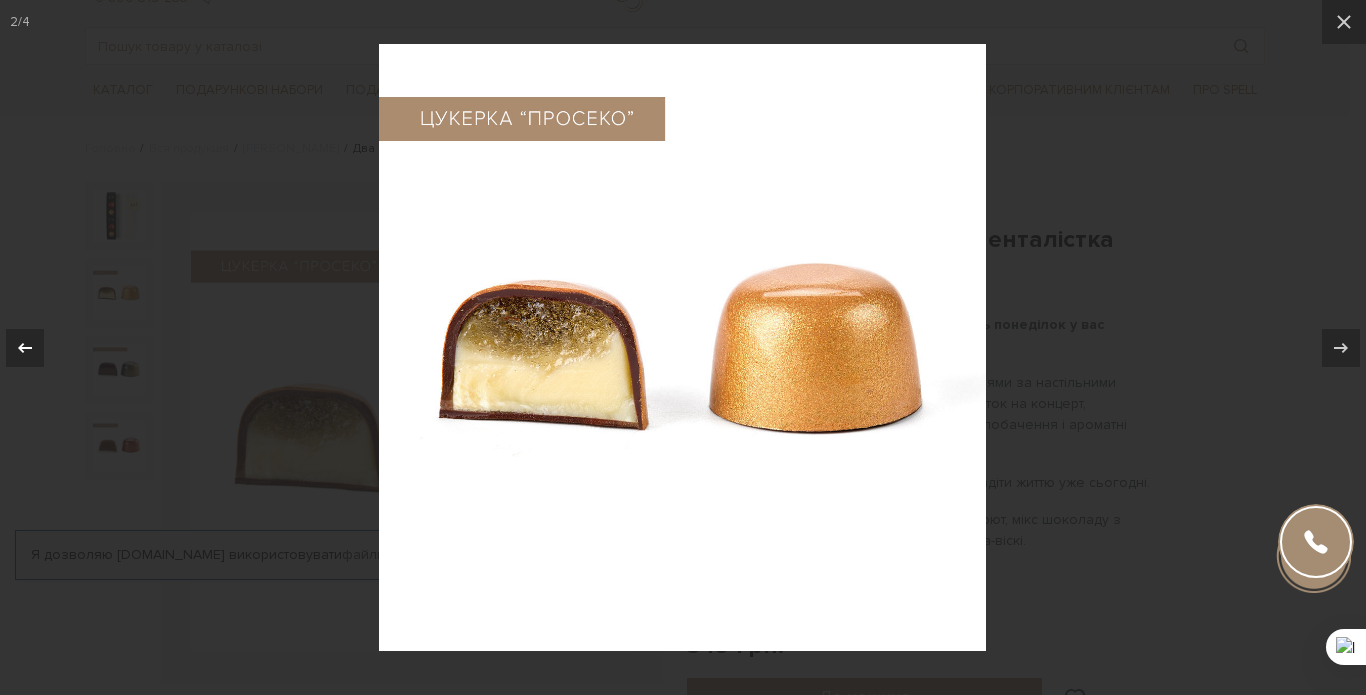 click 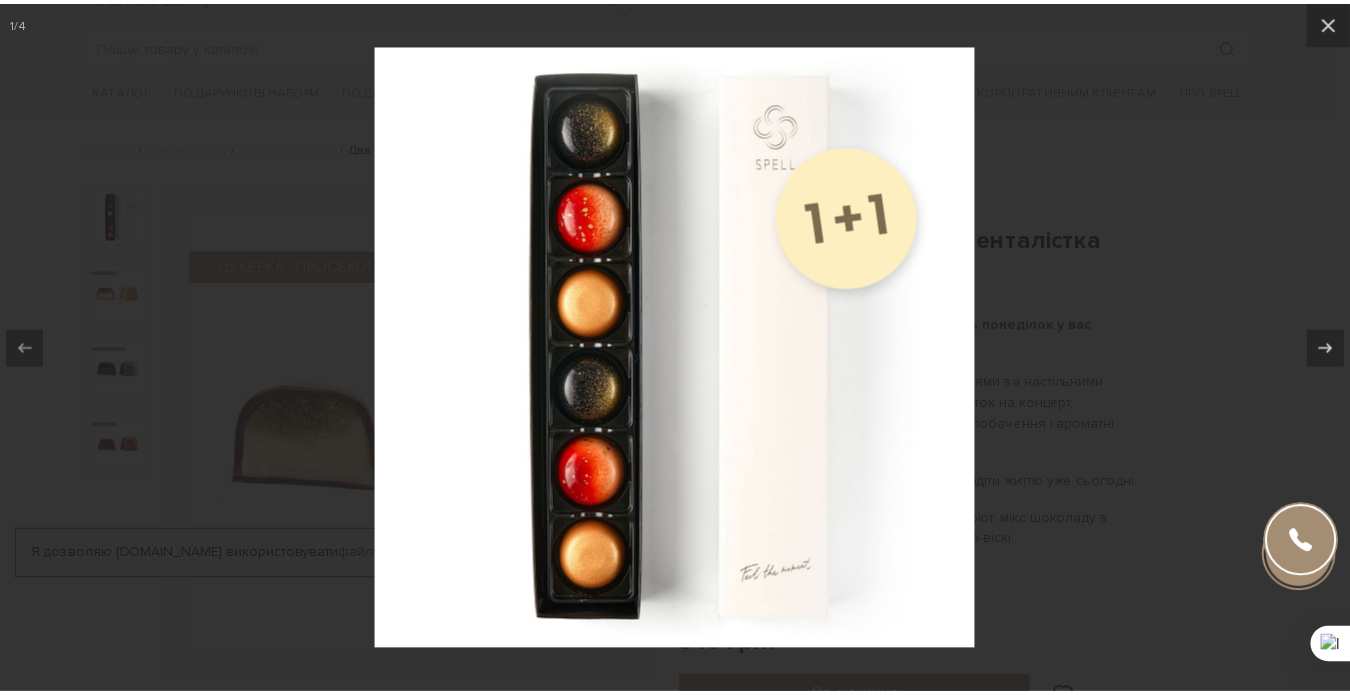 scroll, scrollTop: 0, scrollLeft: 0, axis: both 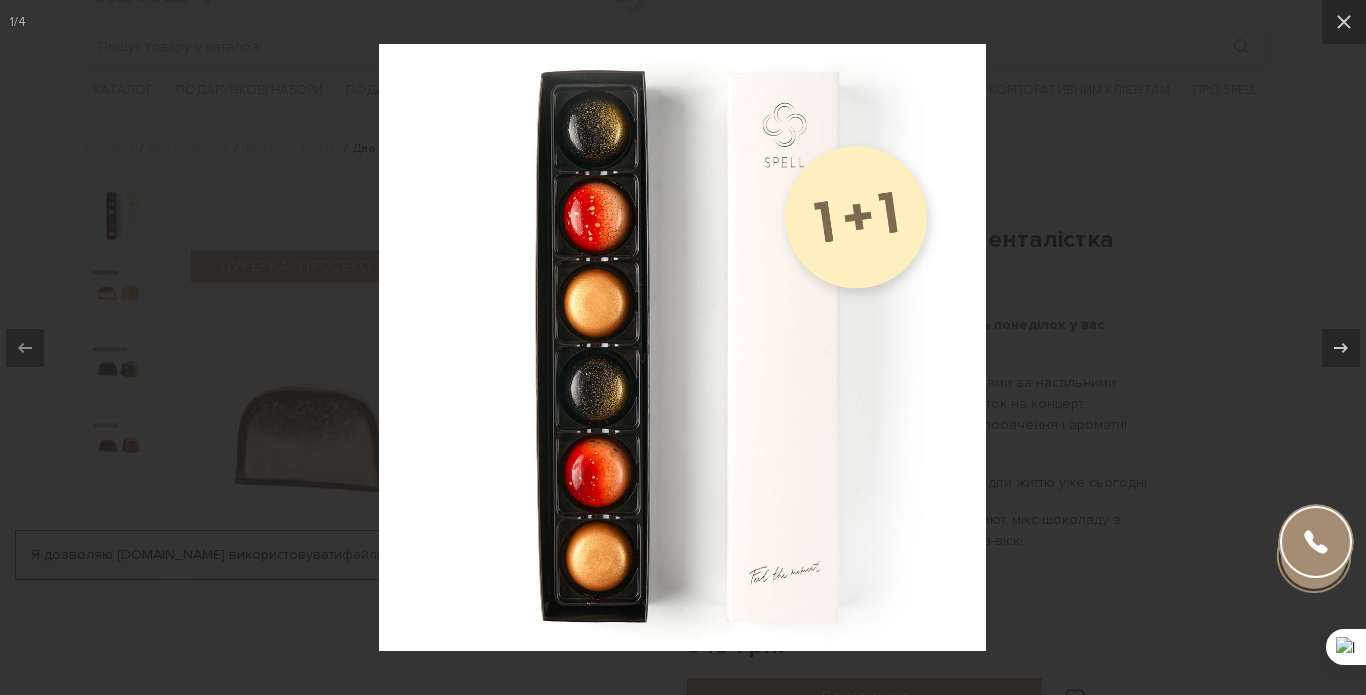 click on "1  /  4" at bounding box center [683, 347] 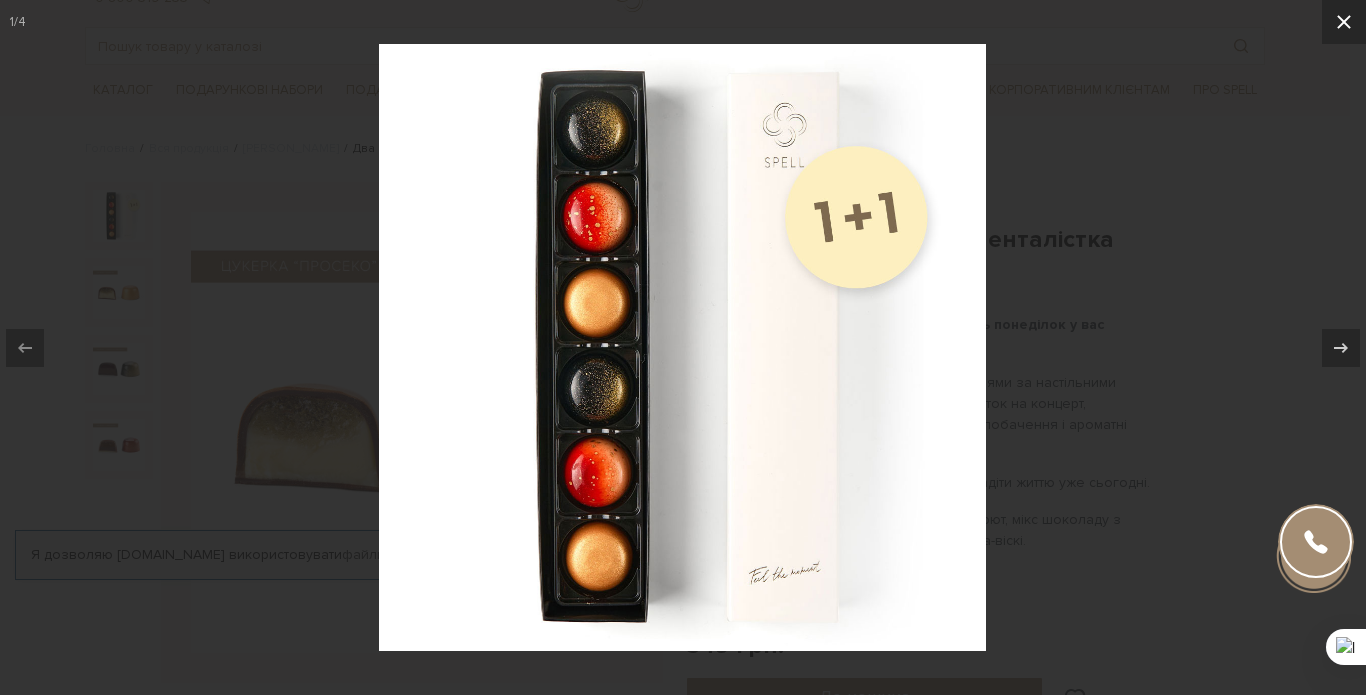 click 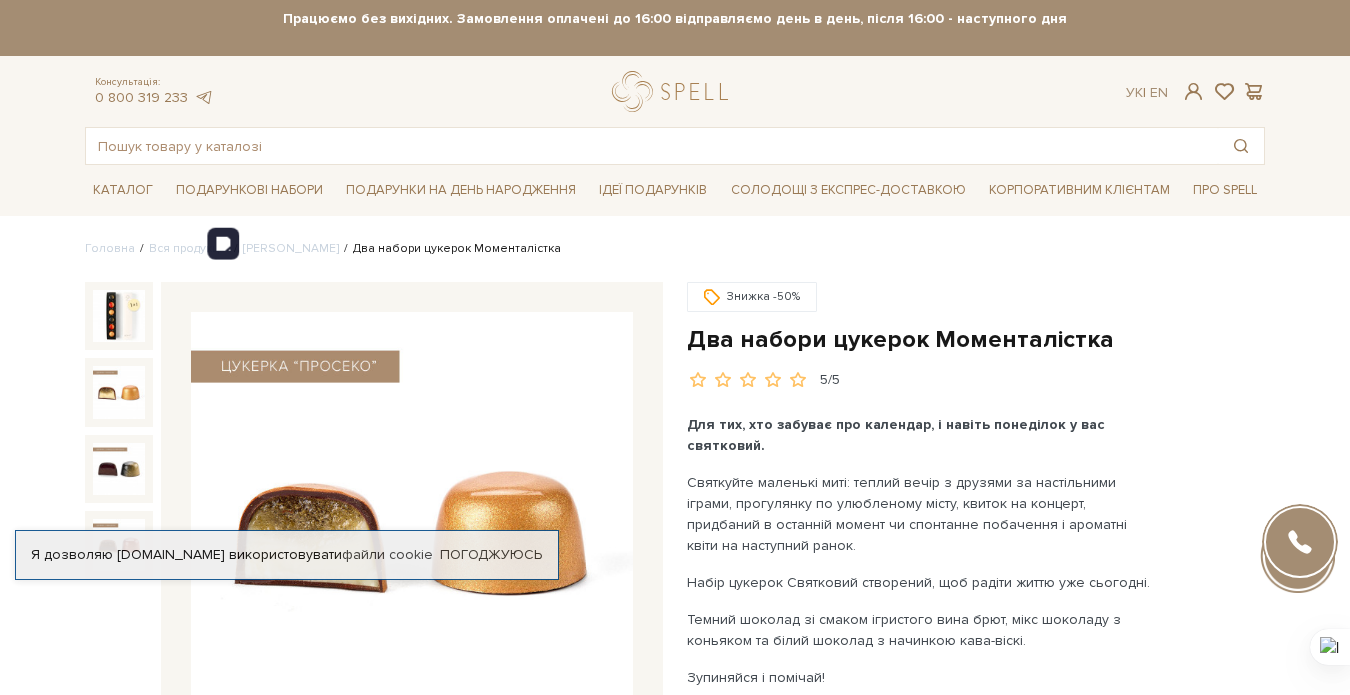 scroll, scrollTop: 0, scrollLeft: 0, axis: both 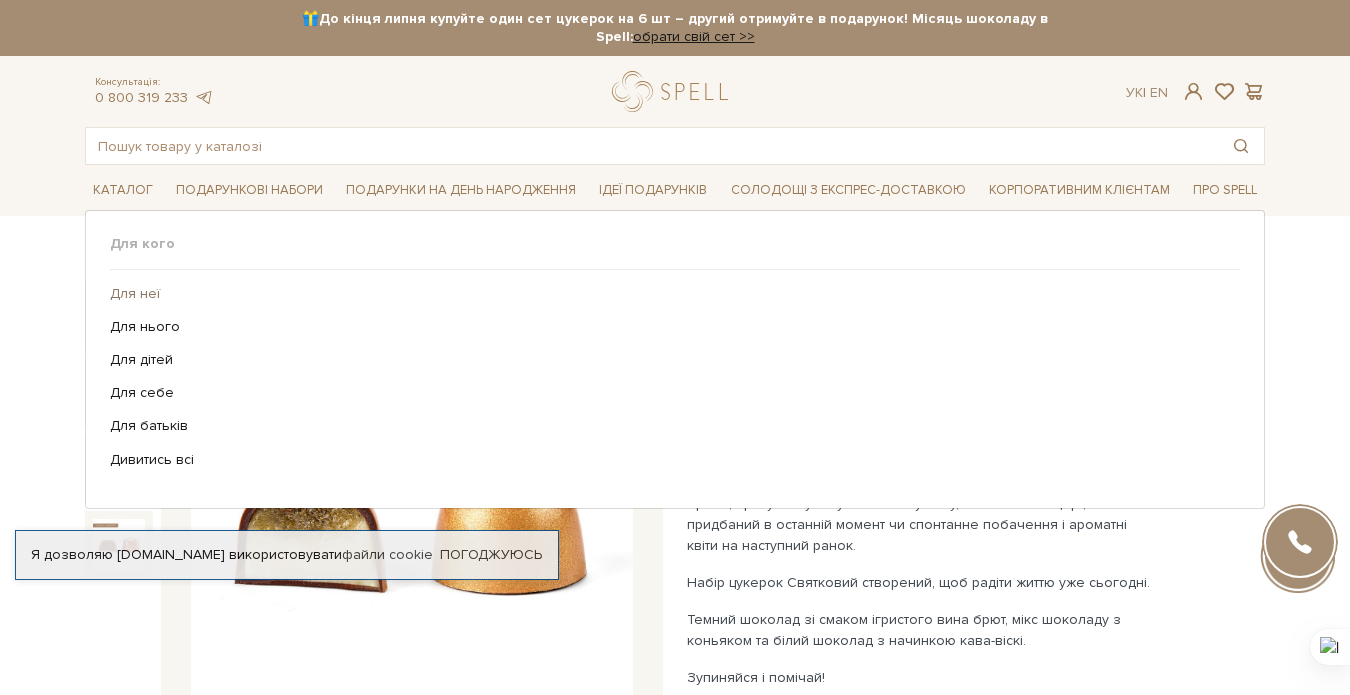 click on "Для неї" at bounding box center (667, 294) 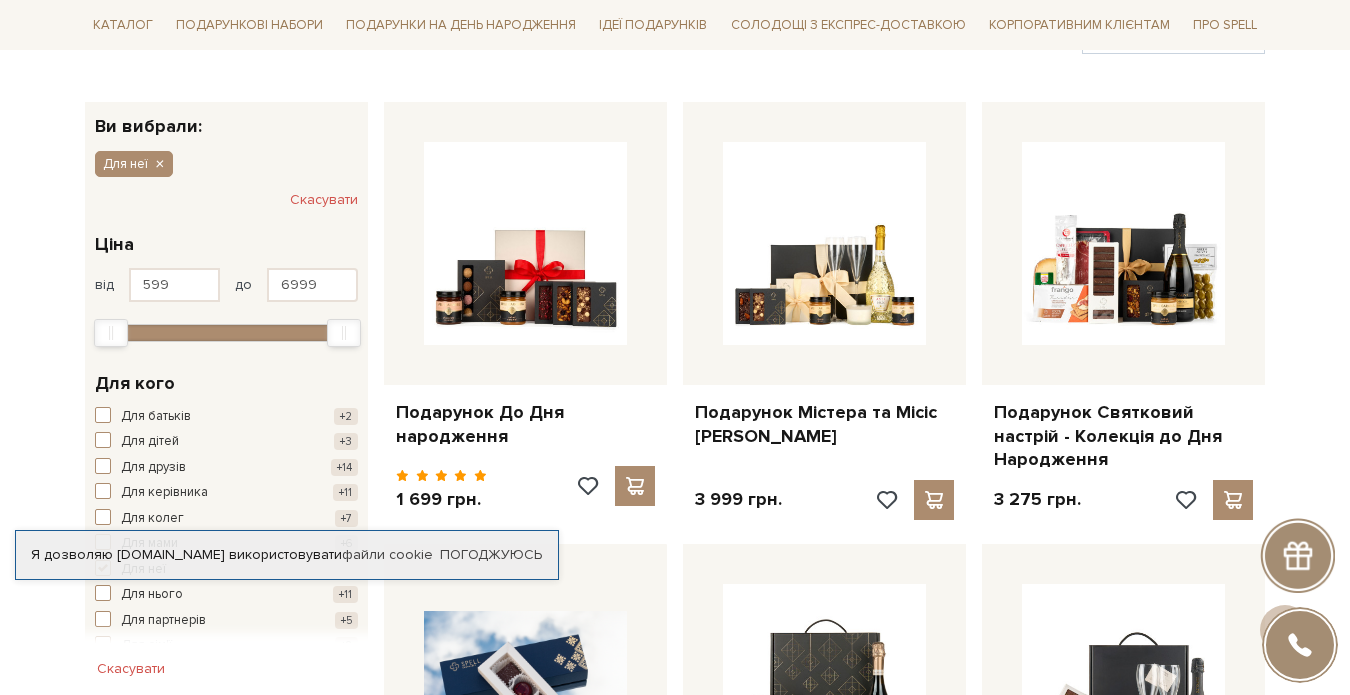 scroll, scrollTop: 300, scrollLeft: 0, axis: vertical 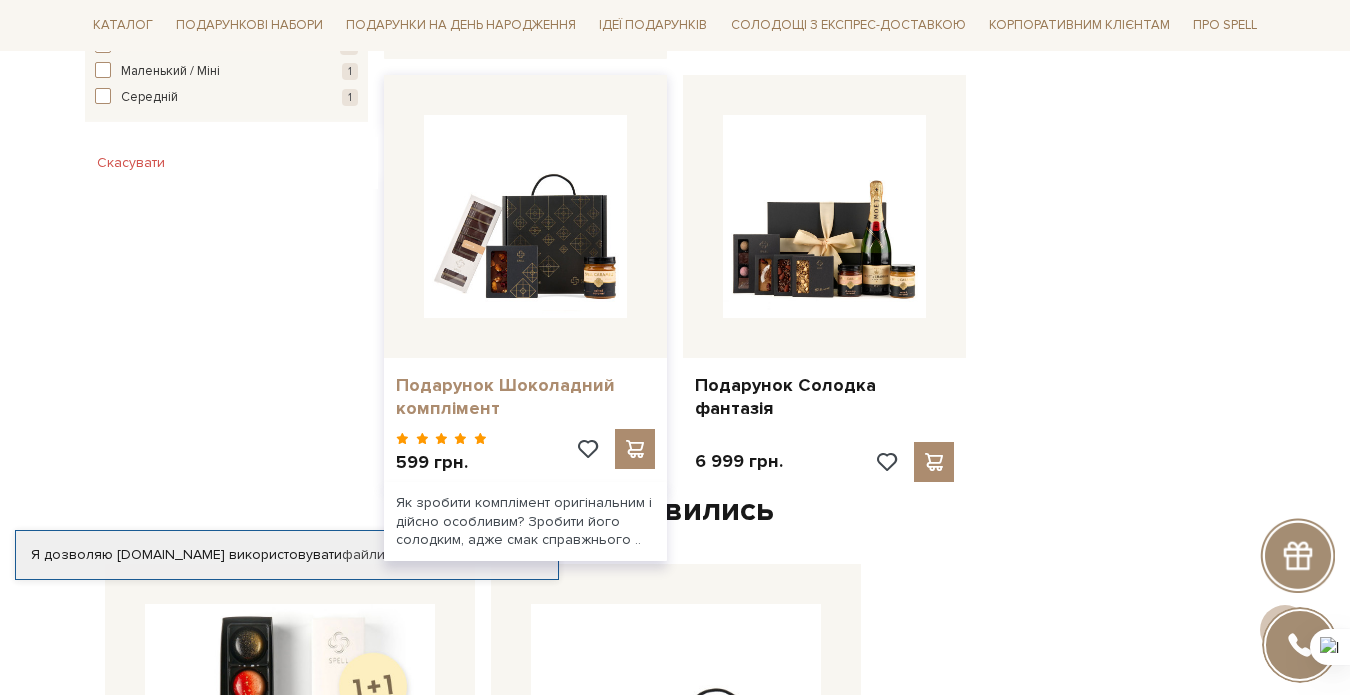 click on "Подарунок Шоколадний комплімент" at bounding box center (525, 397) 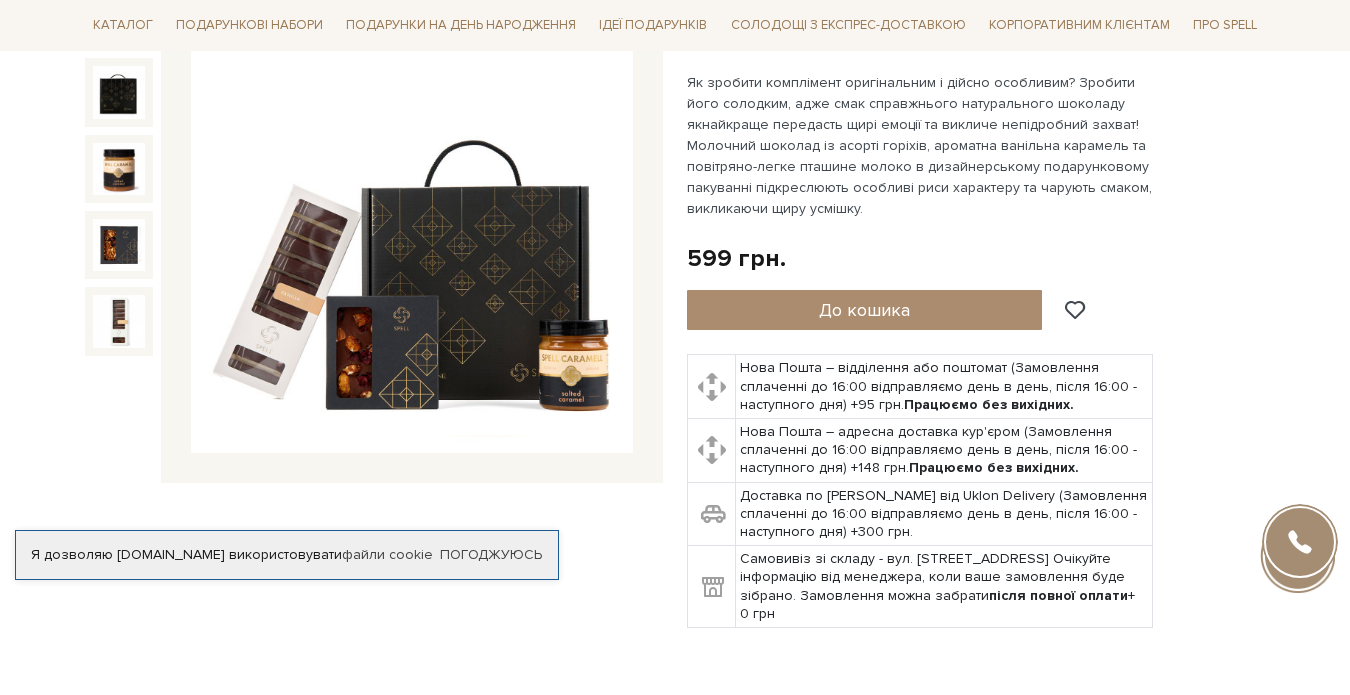 scroll, scrollTop: 300, scrollLeft: 0, axis: vertical 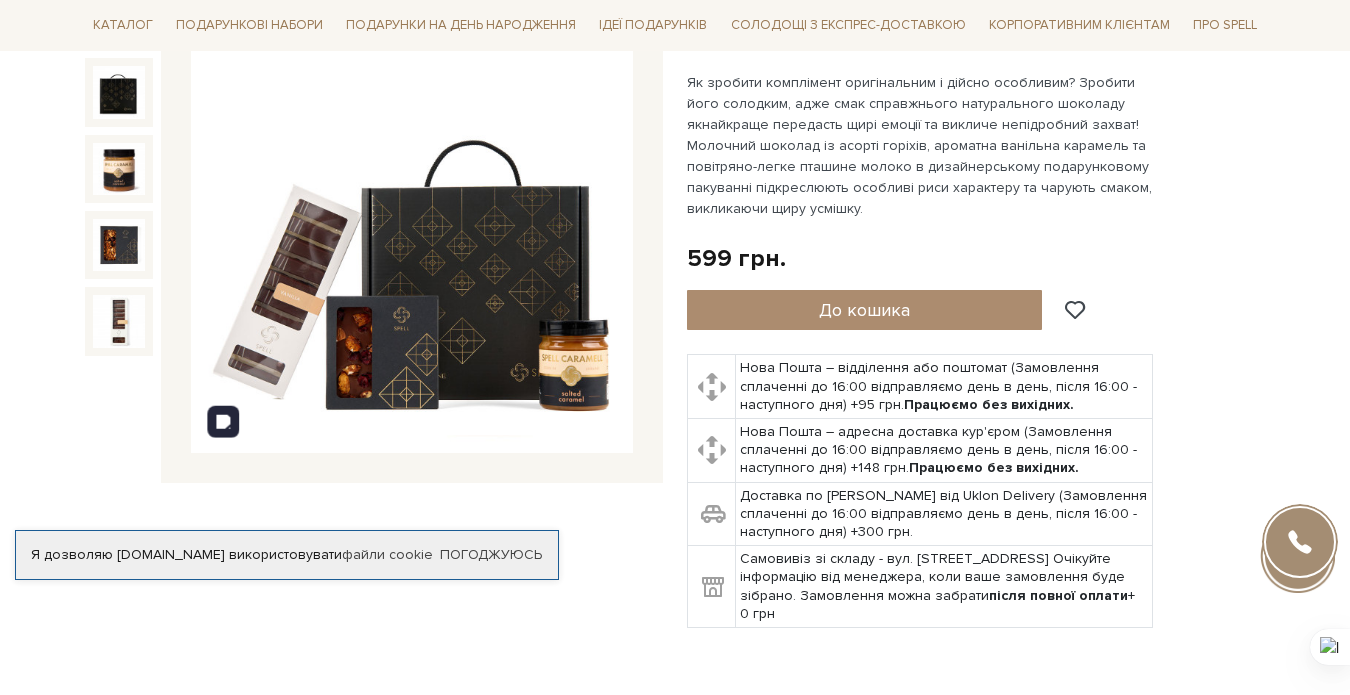 click at bounding box center [412, 233] 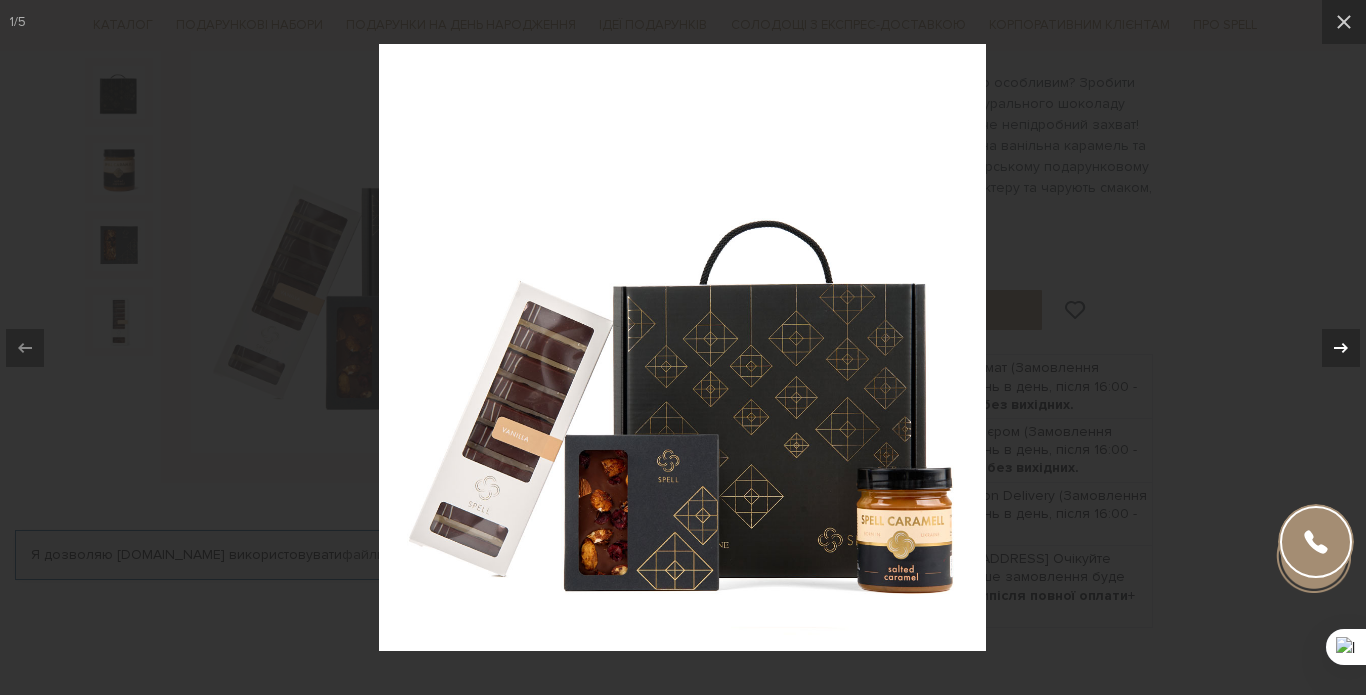 scroll, scrollTop: 0, scrollLeft: 0, axis: both 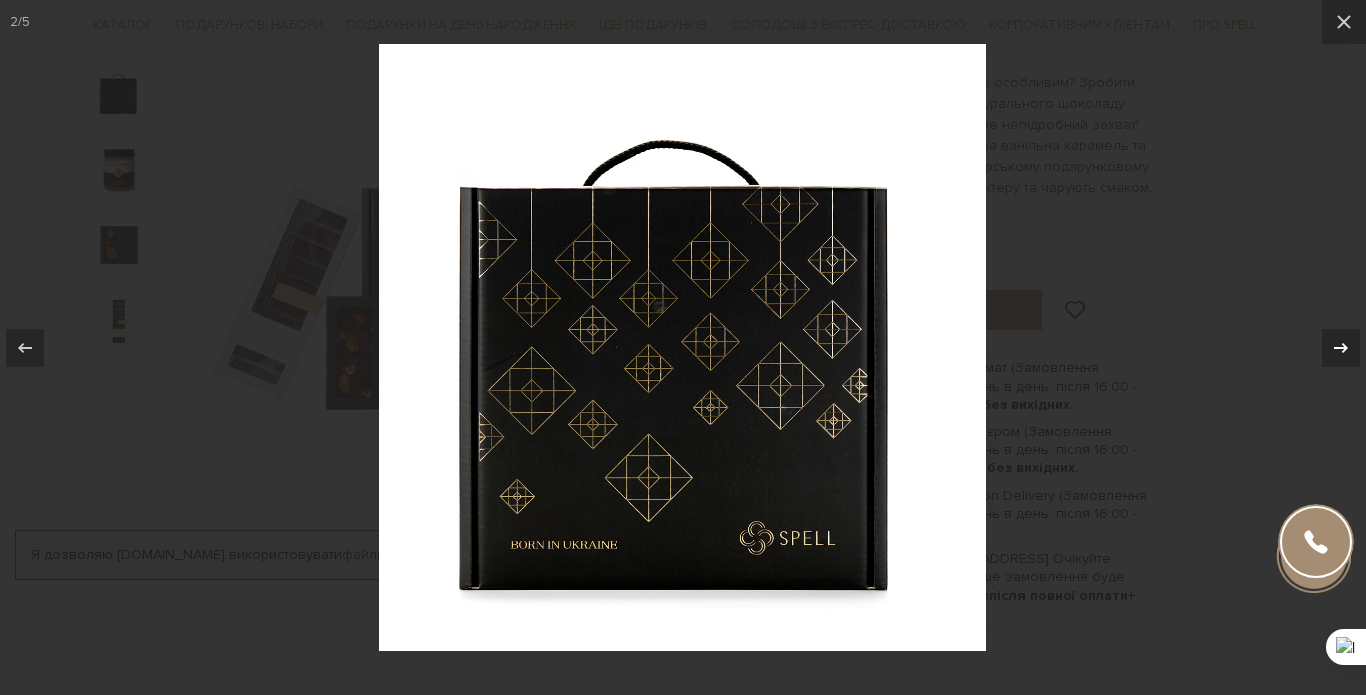 click 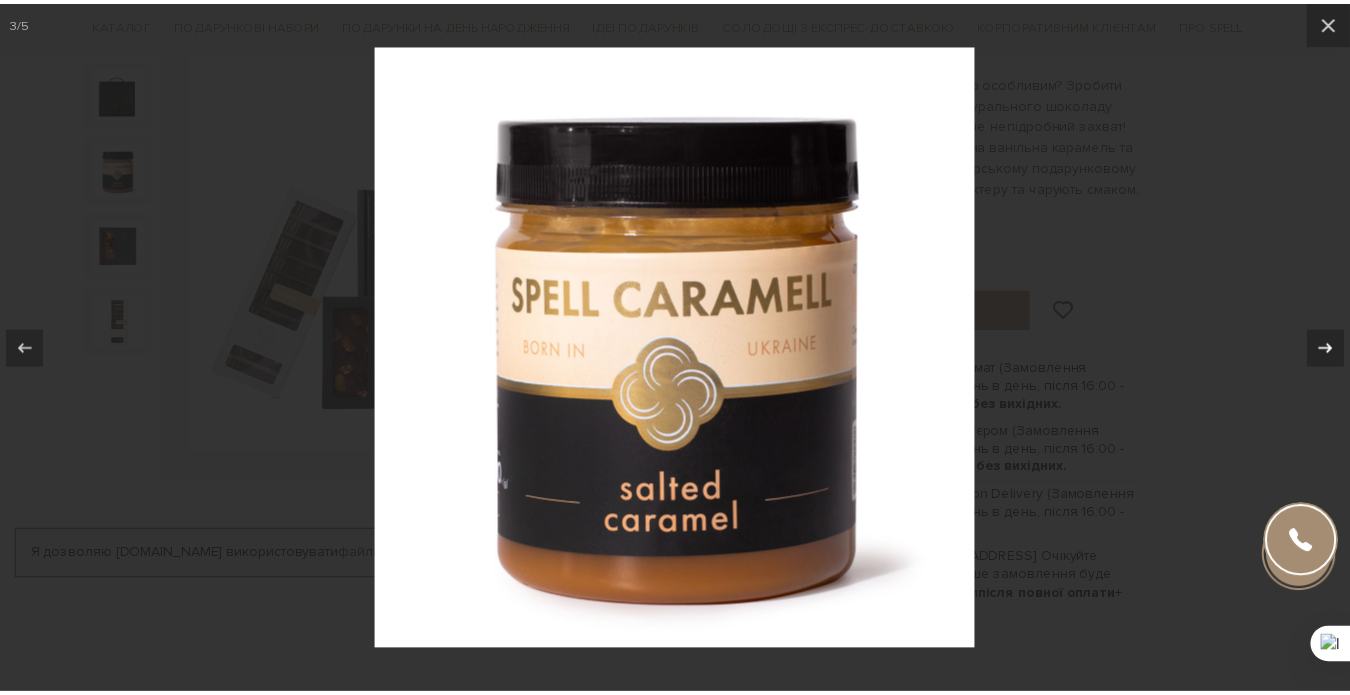 scroll, scrollTop: 0, scrollLeft: 0, axis: both 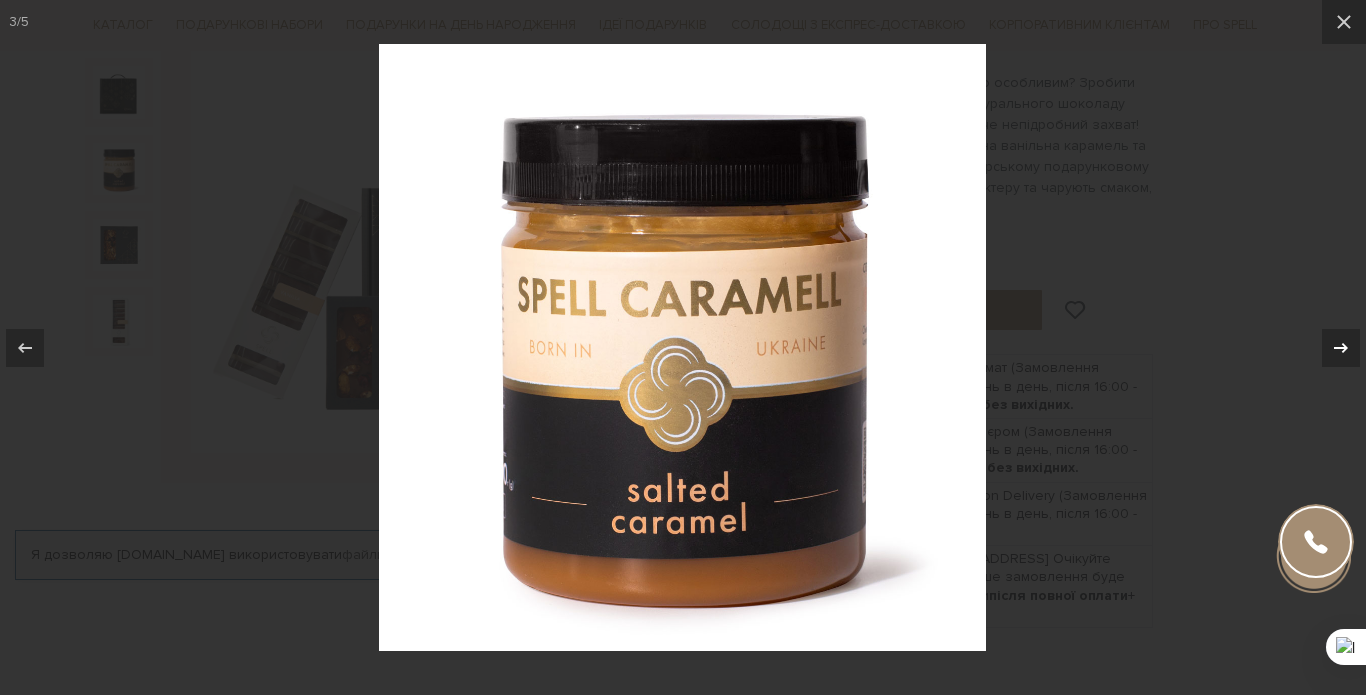 click on "3  /  5" at bounding box center (683, 347) 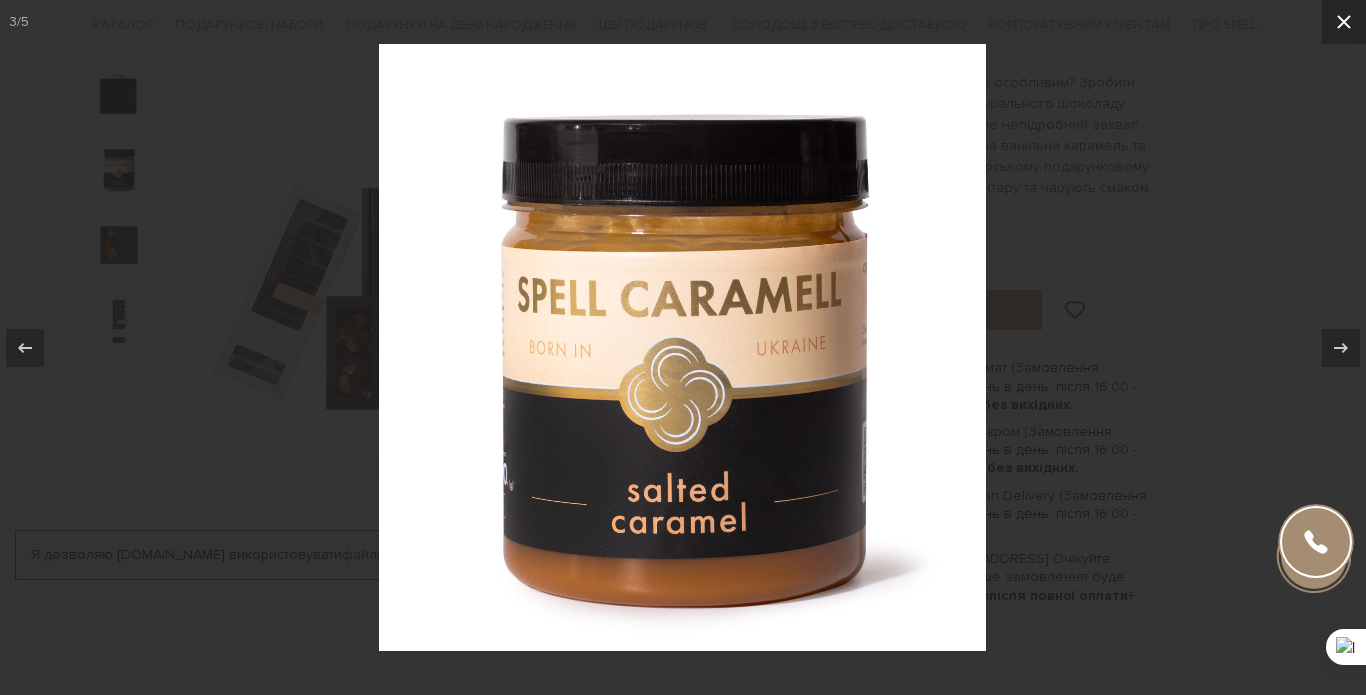 click 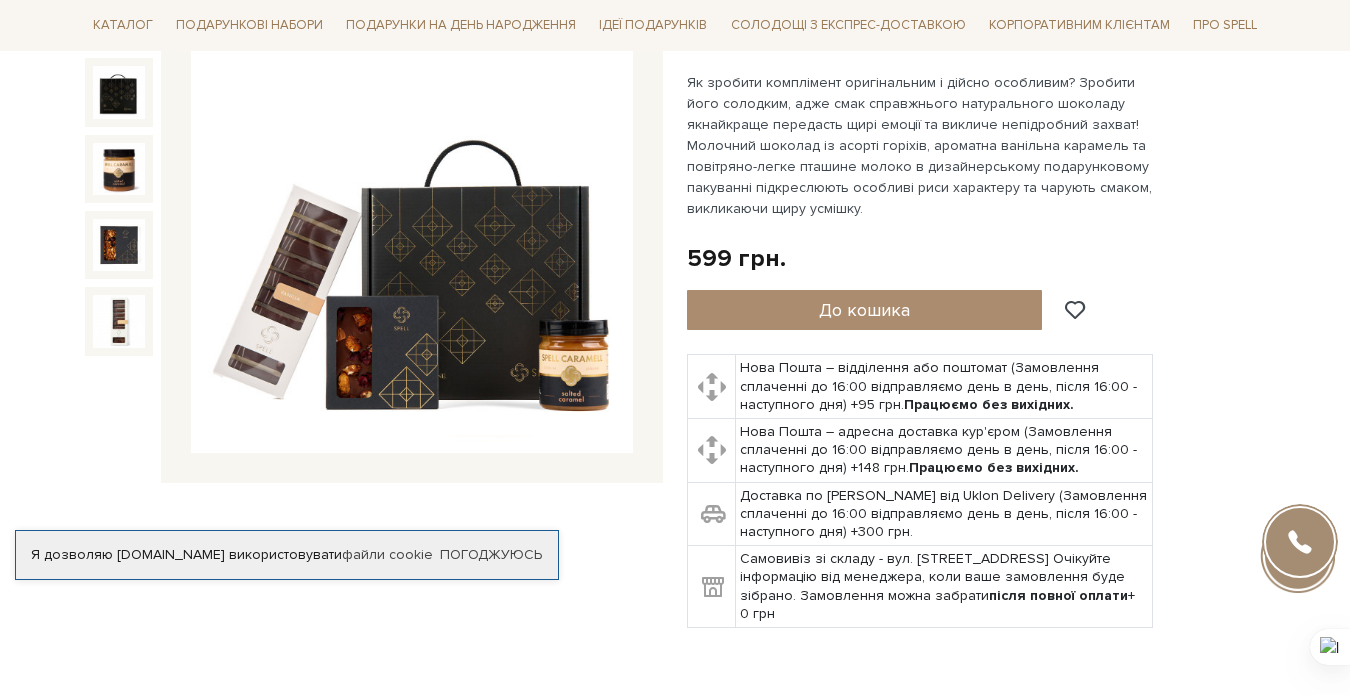 scroll, scrollTop: 0, scrollLeft: 0, axis: both 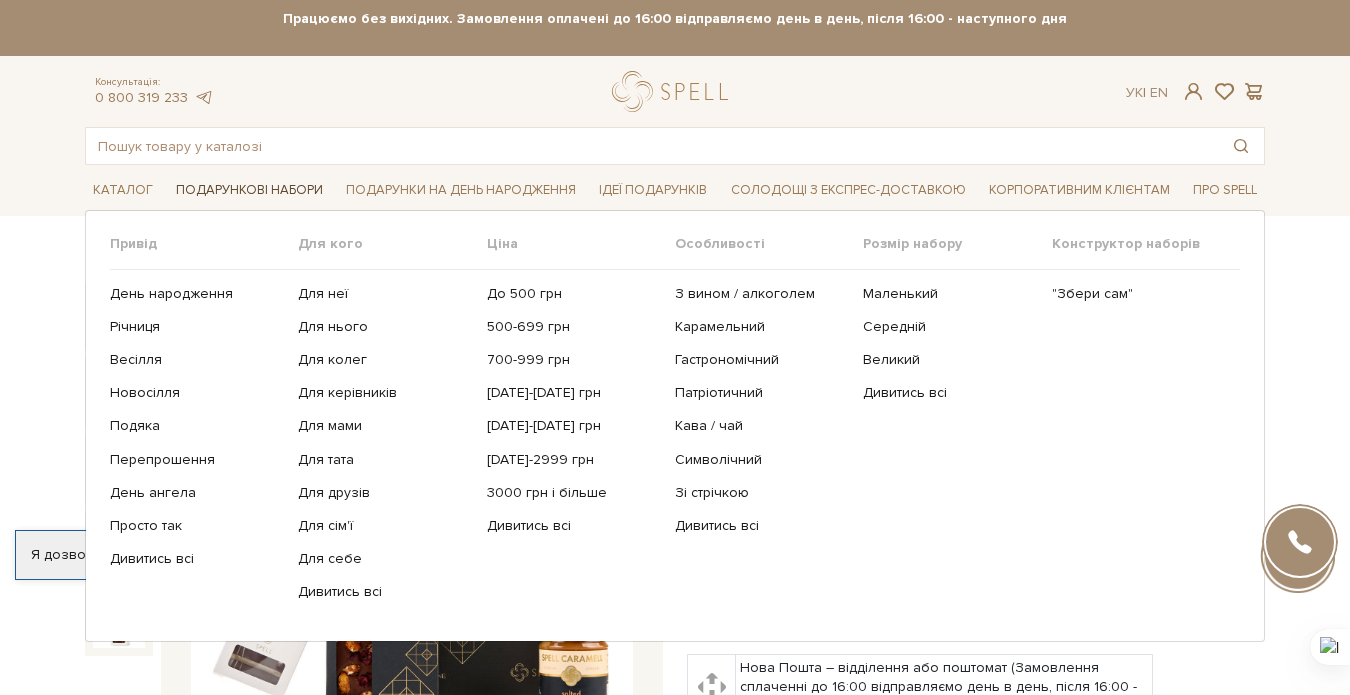 click on "Подарункові набори" at bounding box center (249, 190) 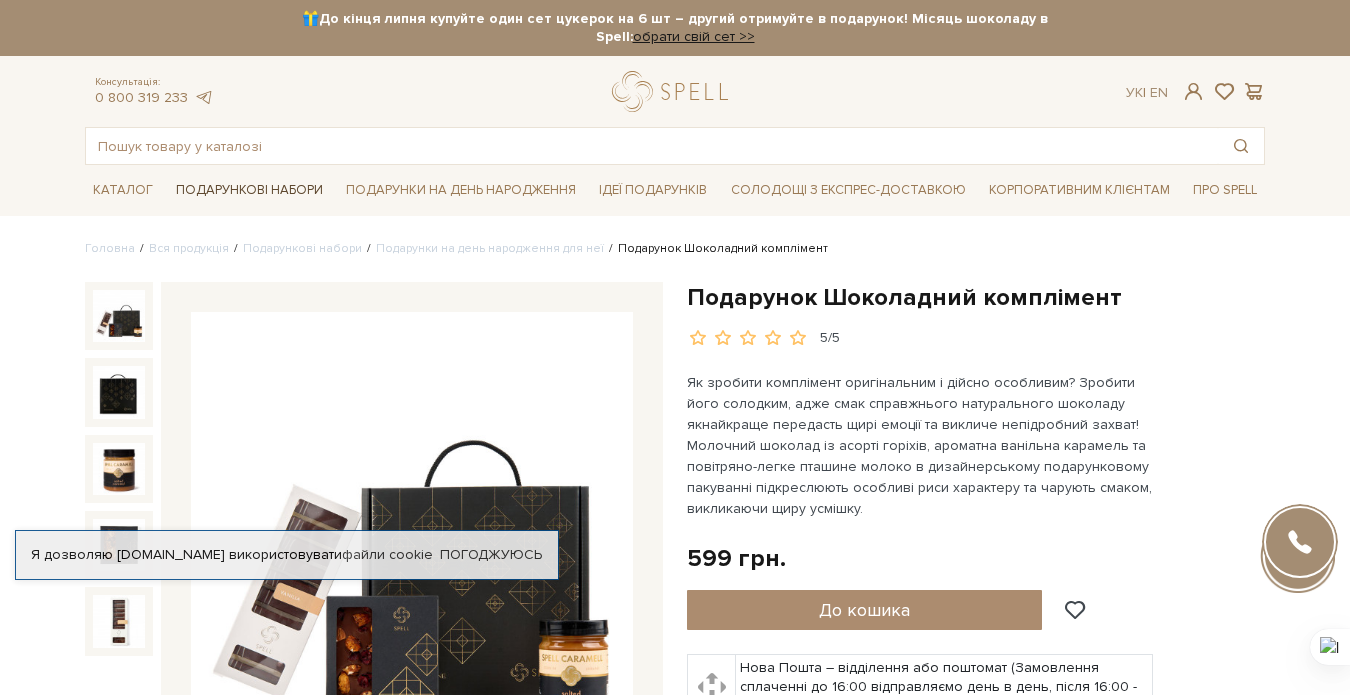click on "Подарункові набори" at bounding box center (249, 190) 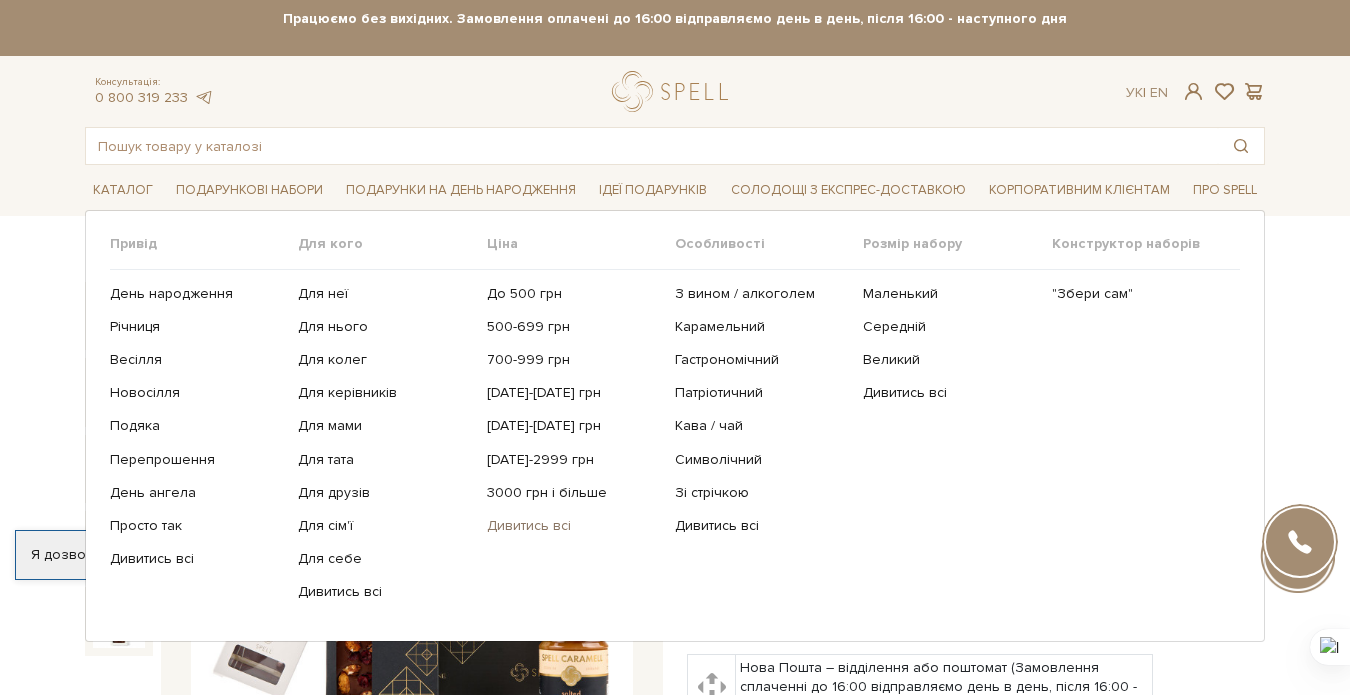 click on "Дивитись всі" at bounding box center (573, 526) 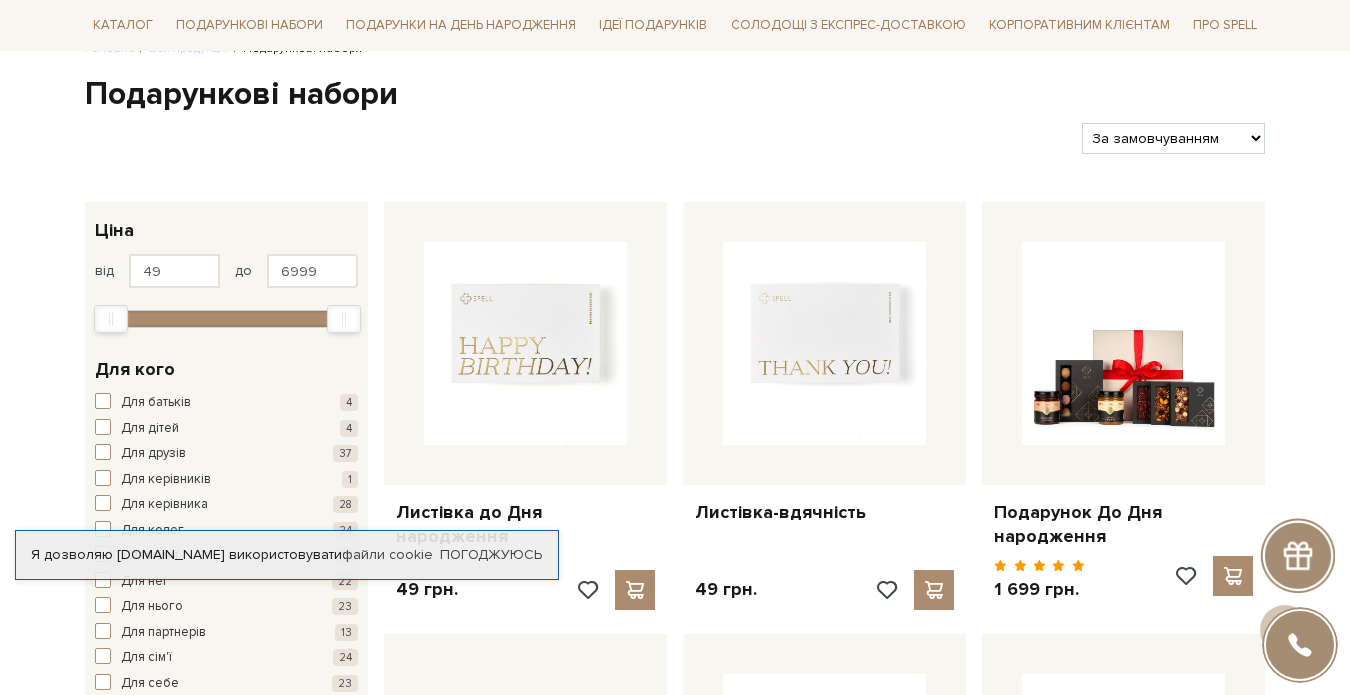 scroll, scrollTop: 200, scrollLeft: 0, axis: vertical 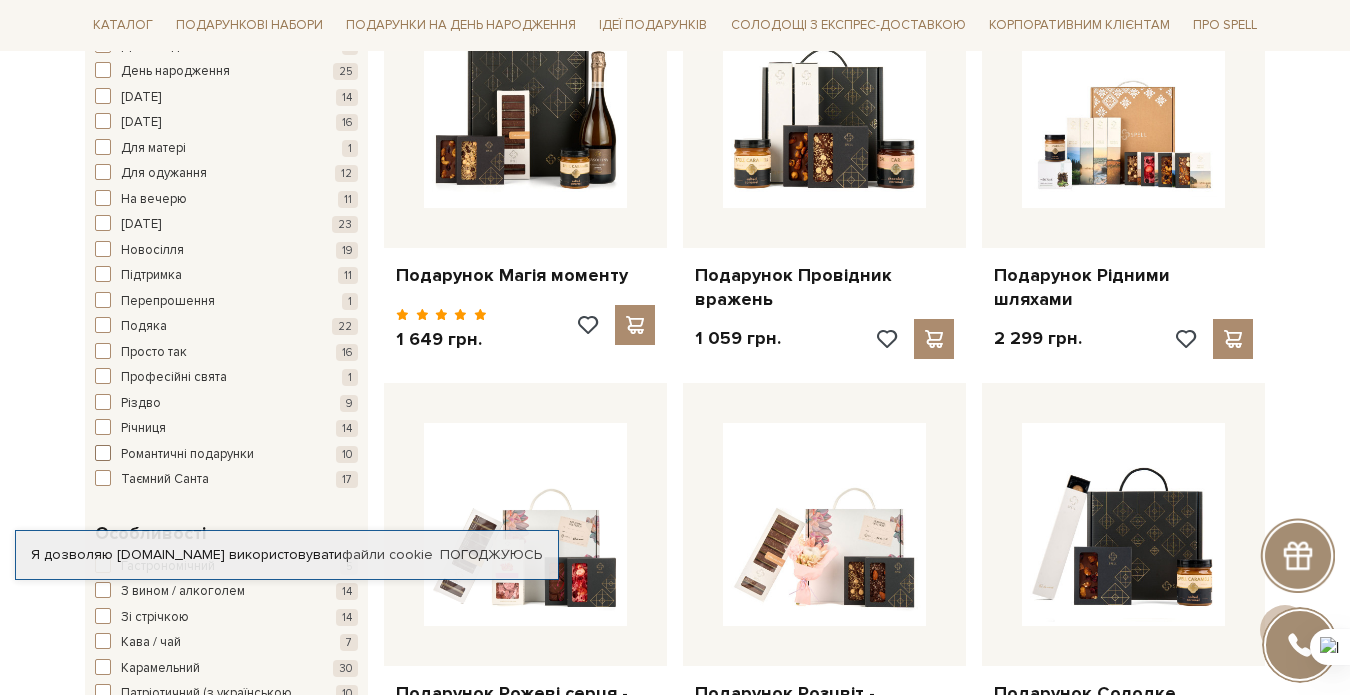click at bounding box center [103, 453] 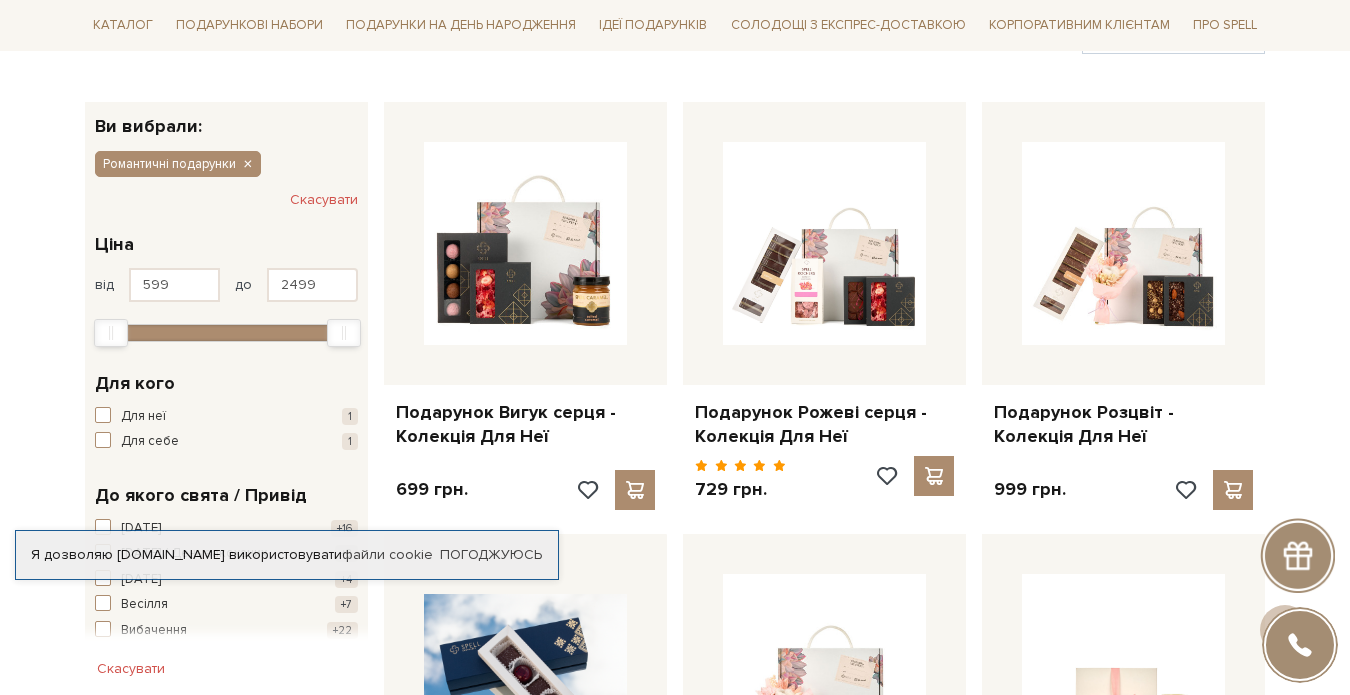scroll, scrollTop: 300, scrollLeft: 0, axis: vertical 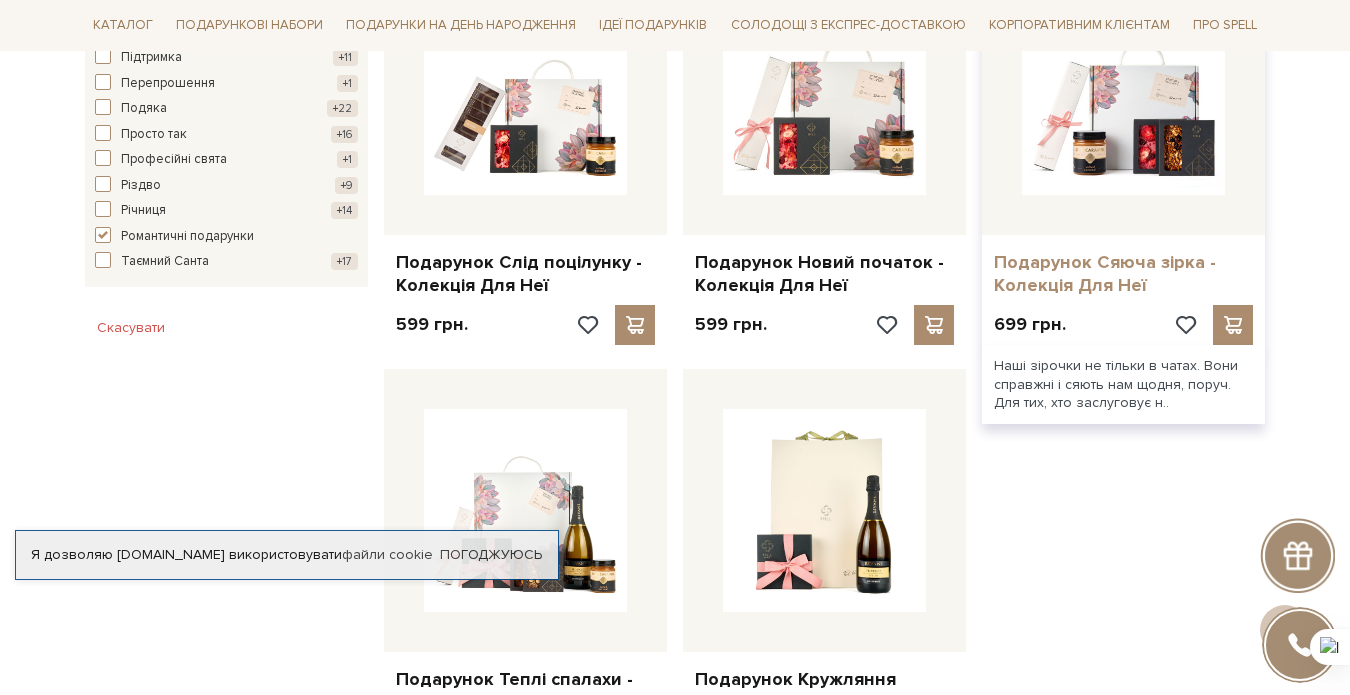 click on "Подарунок Сяюча зірка - Колекція Для Неї" at bounding box center [1123, 274] 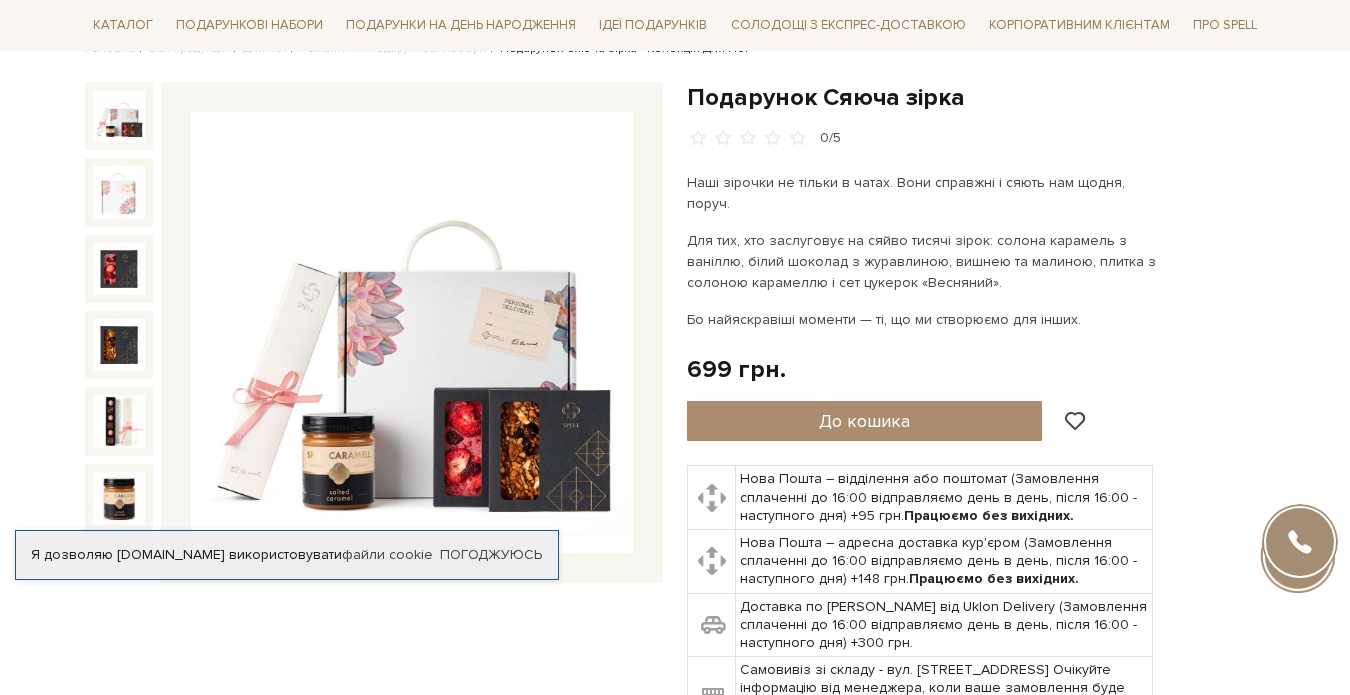 drag, startPoint x: 0, startPoint y: 0, endPoint x: 126, endPoint y: 127, distance: 178.89941 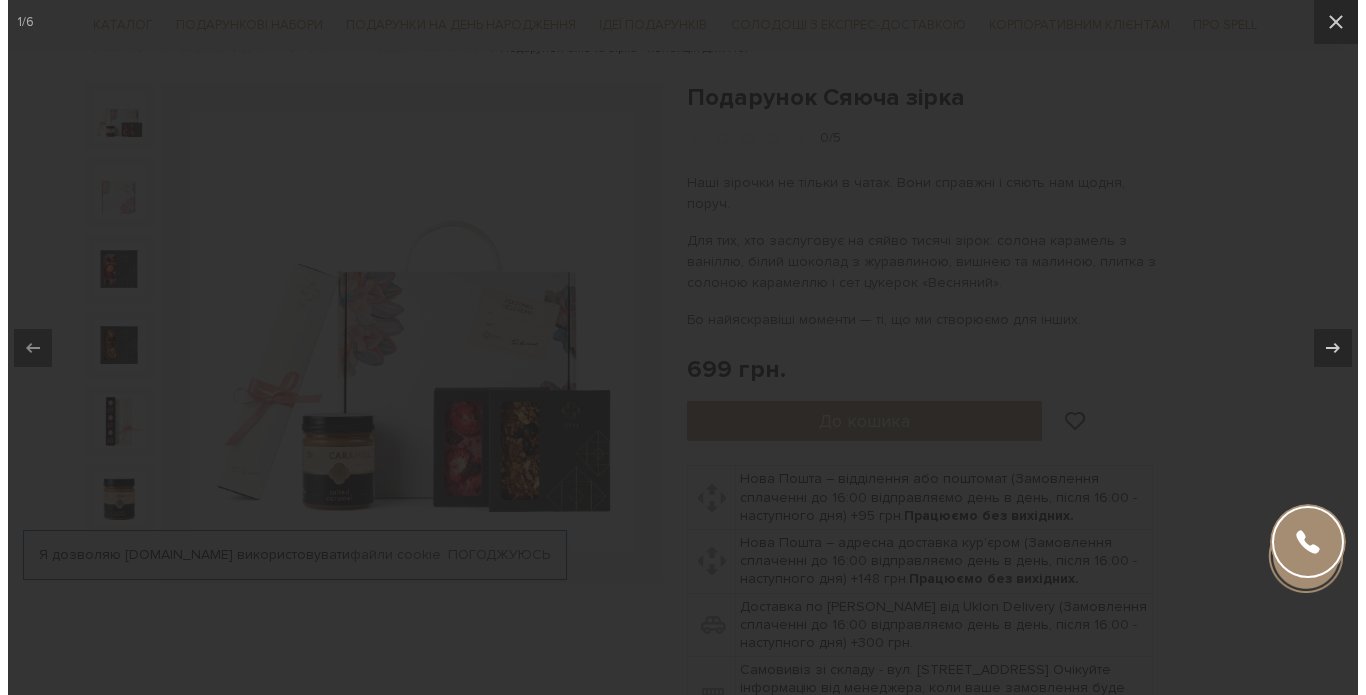 scroll, scrollTop: 200, scrollLeft: 0, axis: vertical 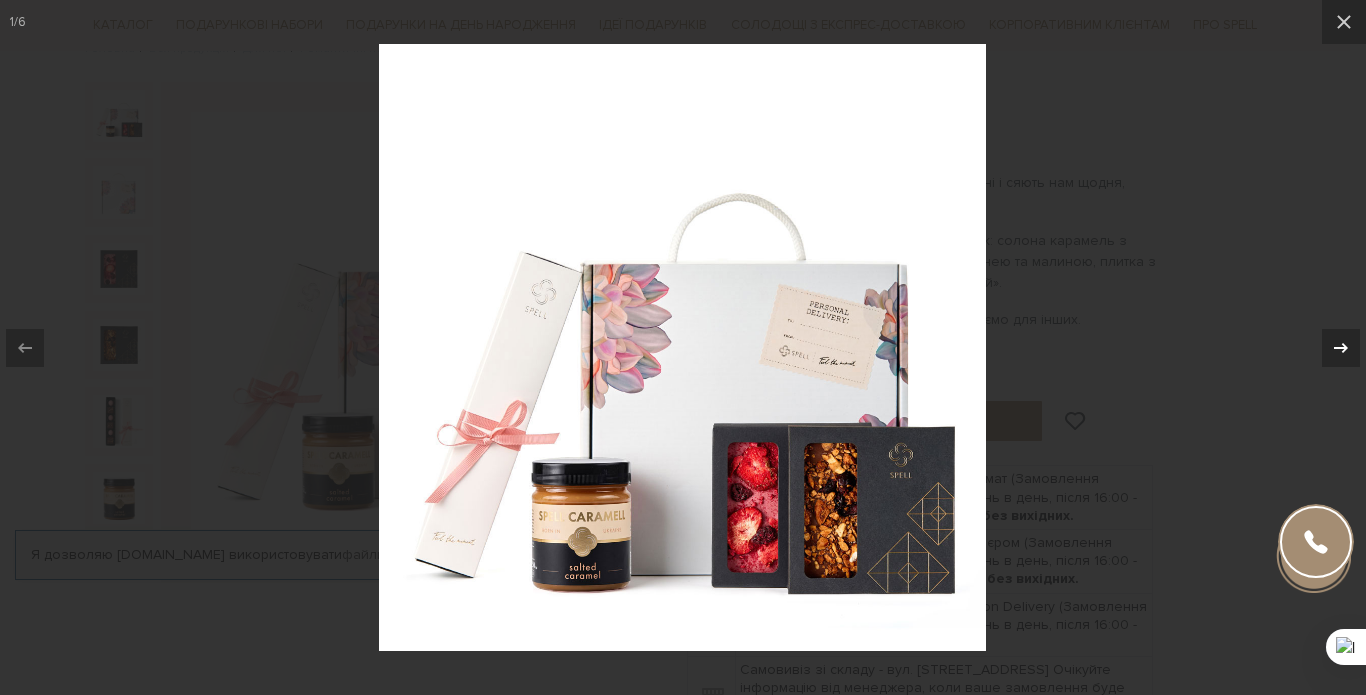 click 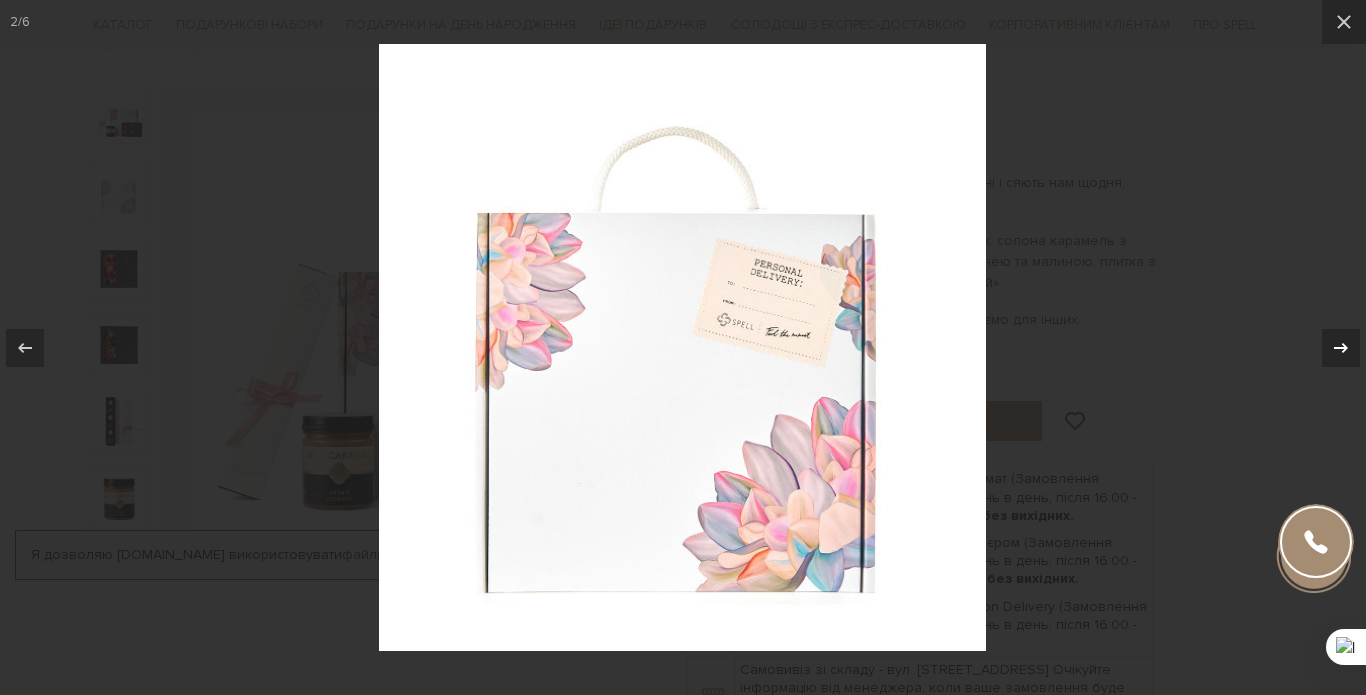 scroll, scrollTop: 0, scrollLeft: 0, axis: both 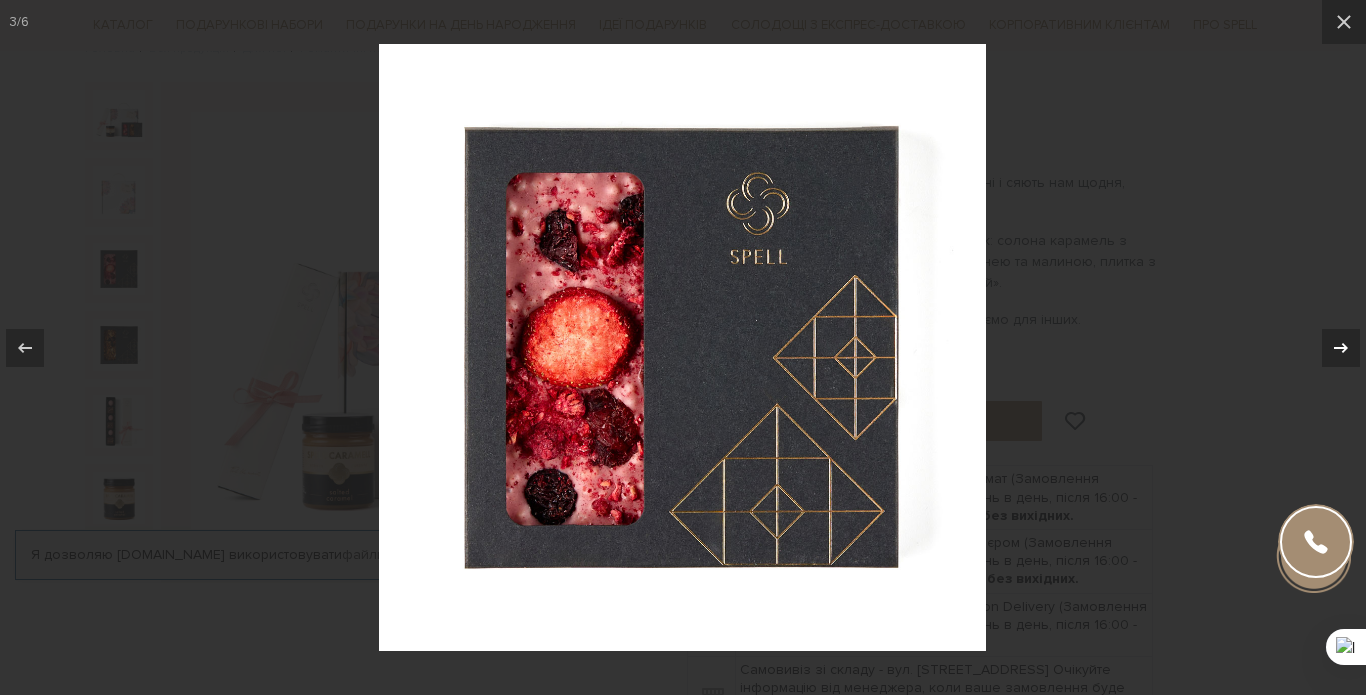 click 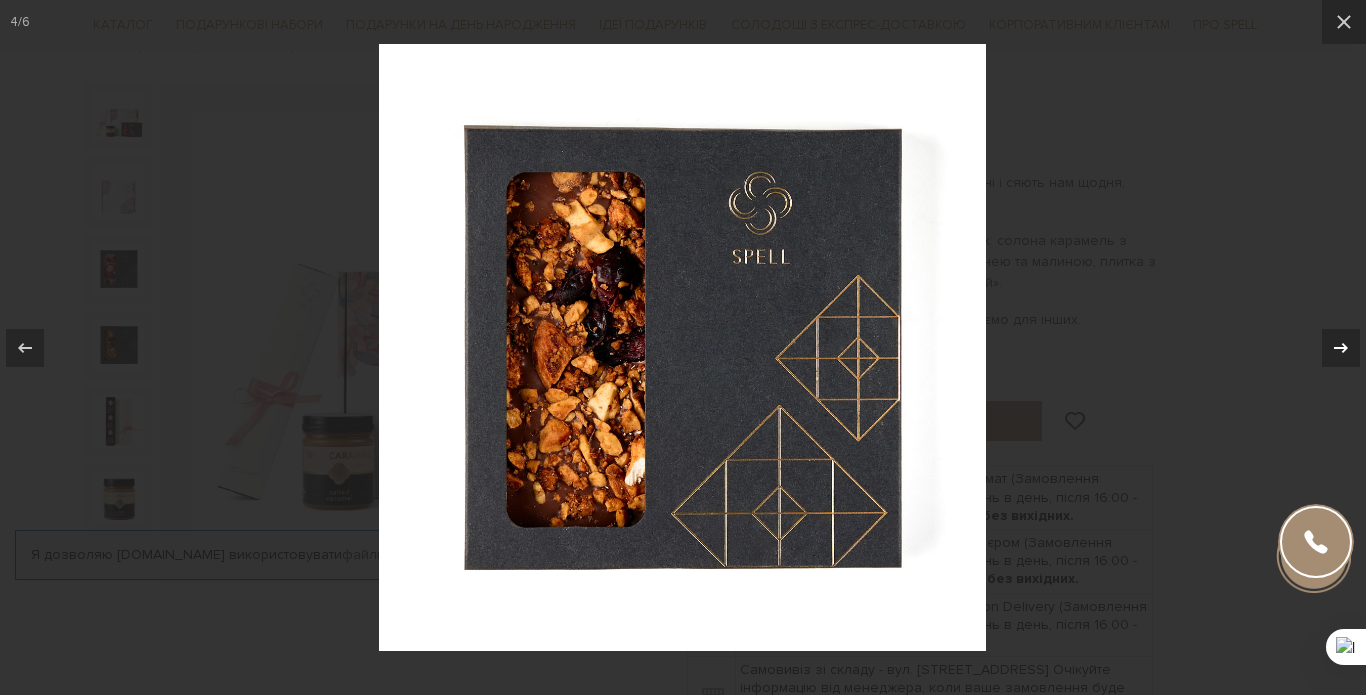 scroll, scrollTop: 0, scrollLeft: 0, axis: both 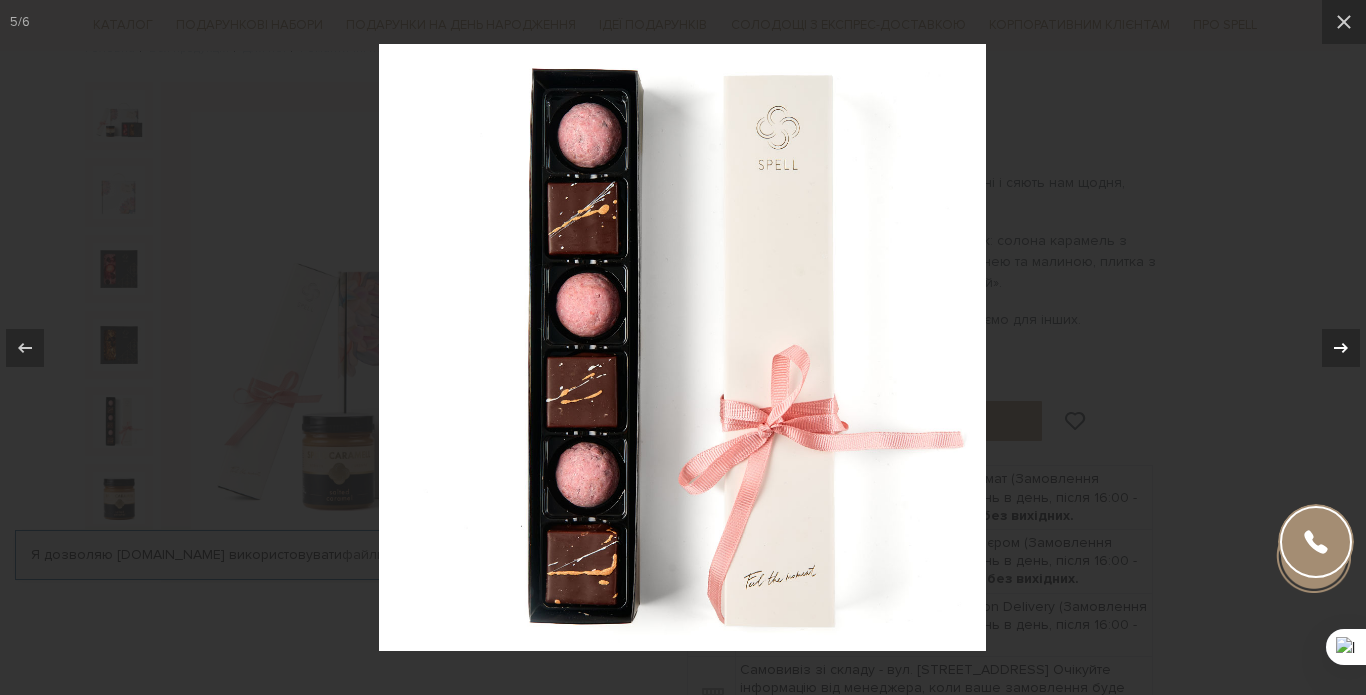 click 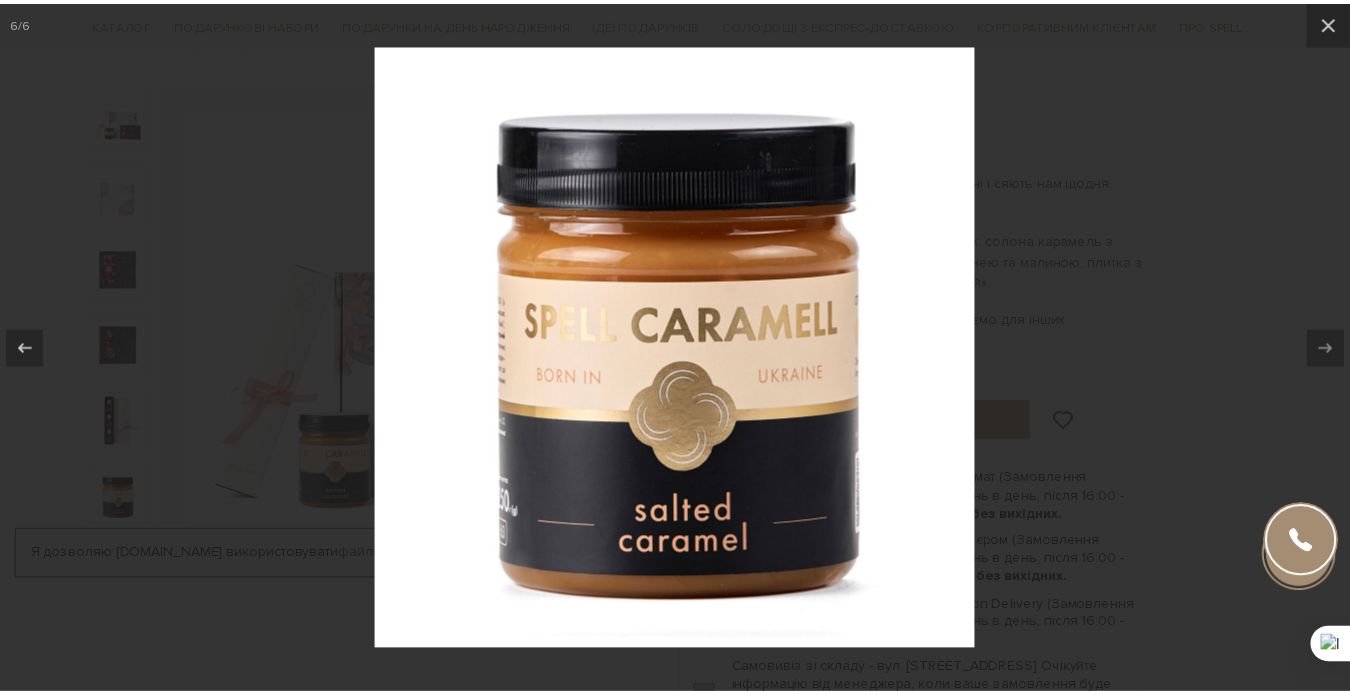 scroll, scrollTop: 0, scrollLeft: 0, axis: both 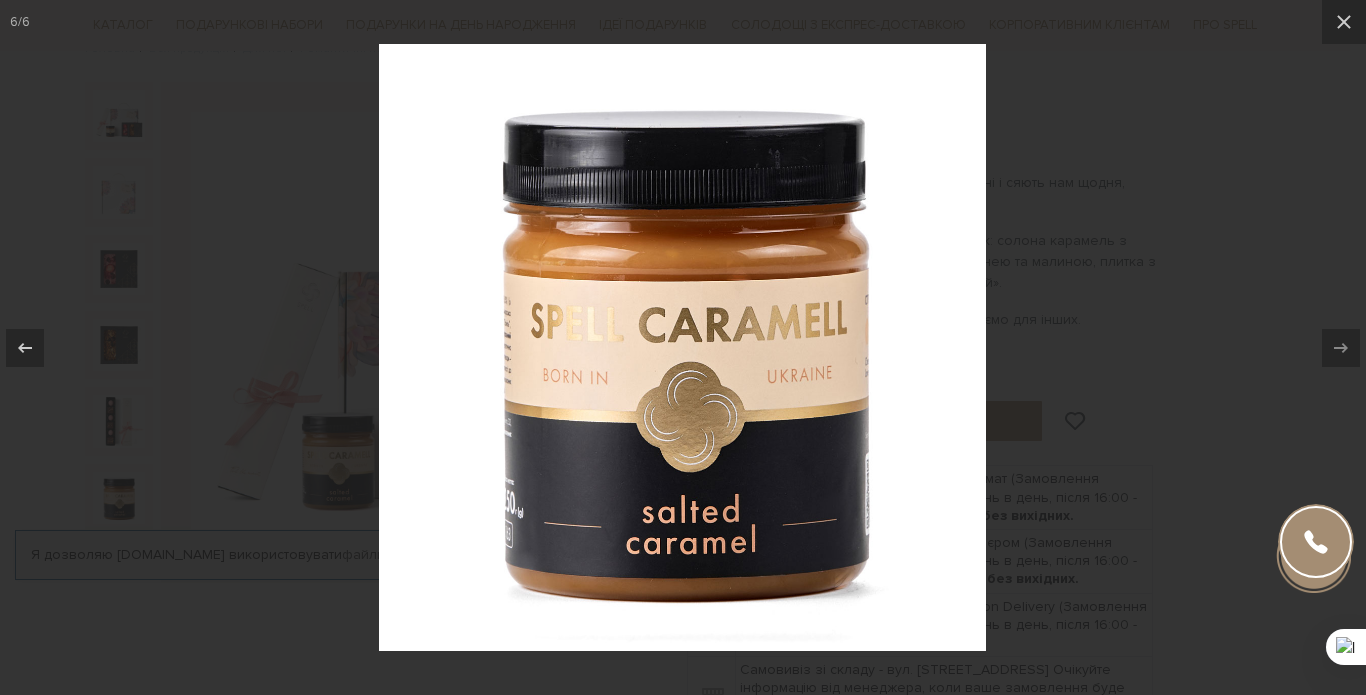 click 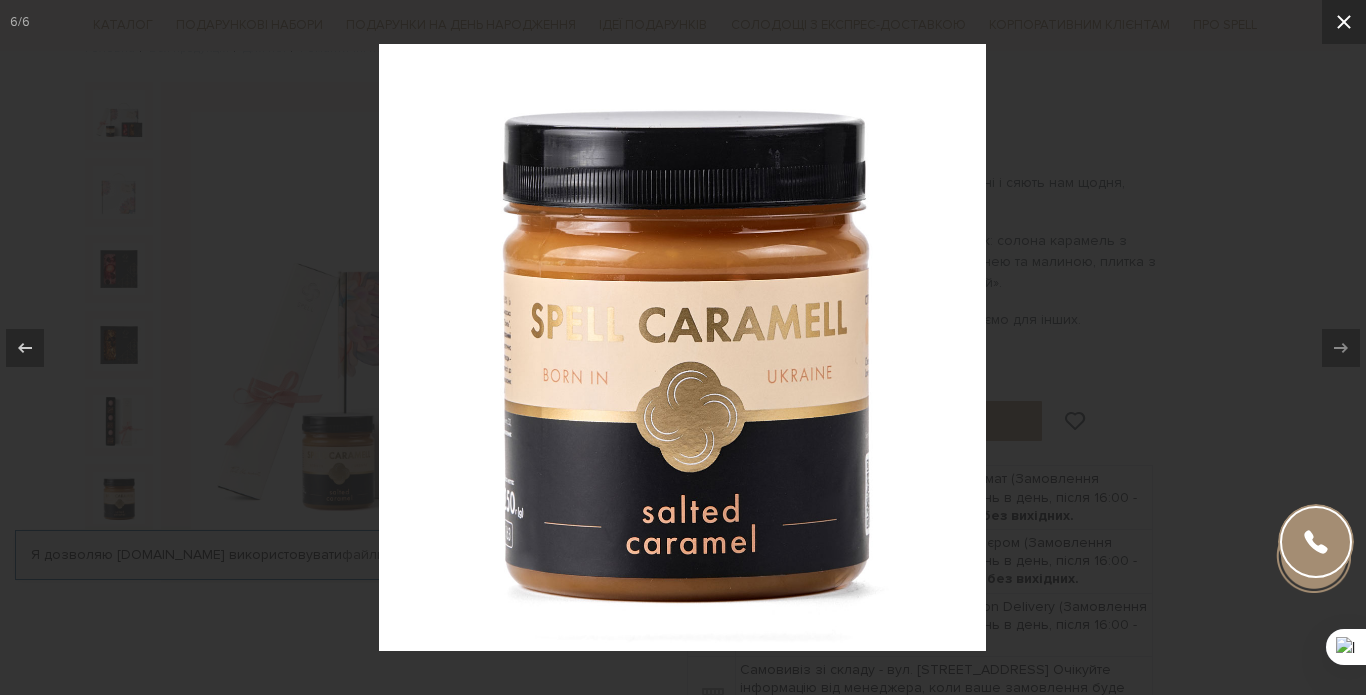 click 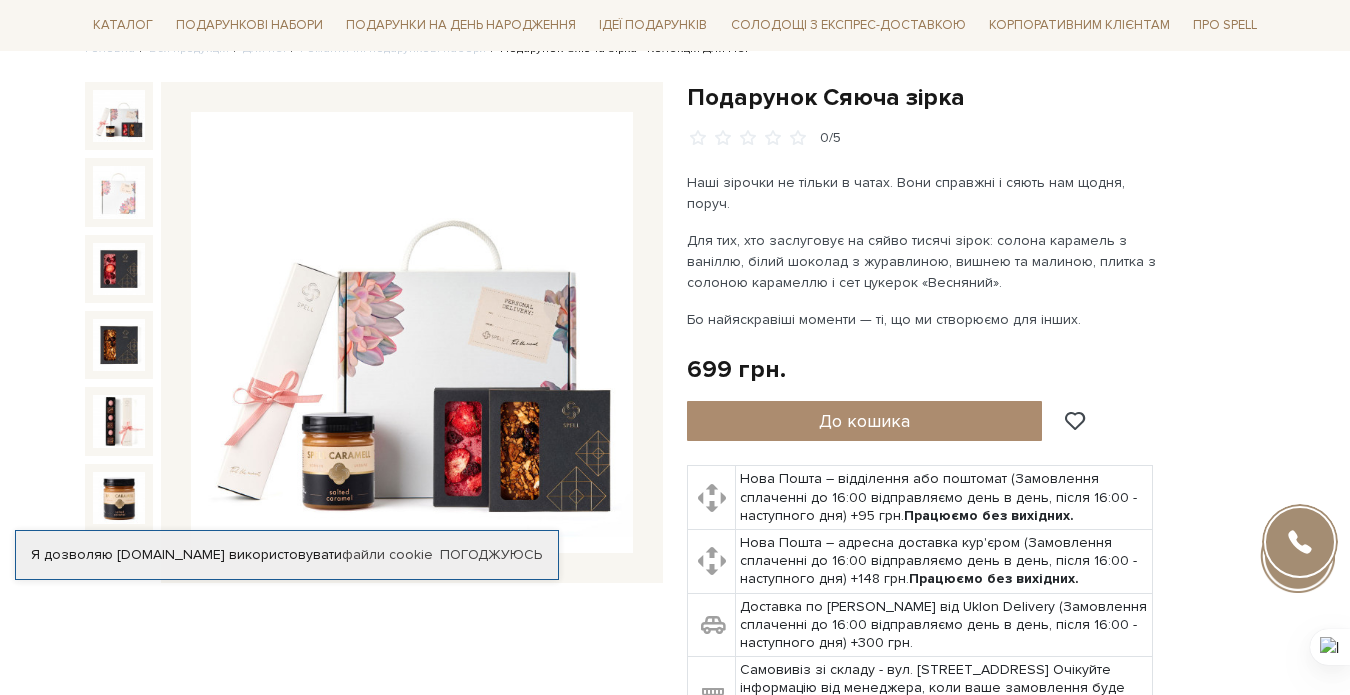 scroll, scrollTop: 0, scrollLeft: 0, axis: both 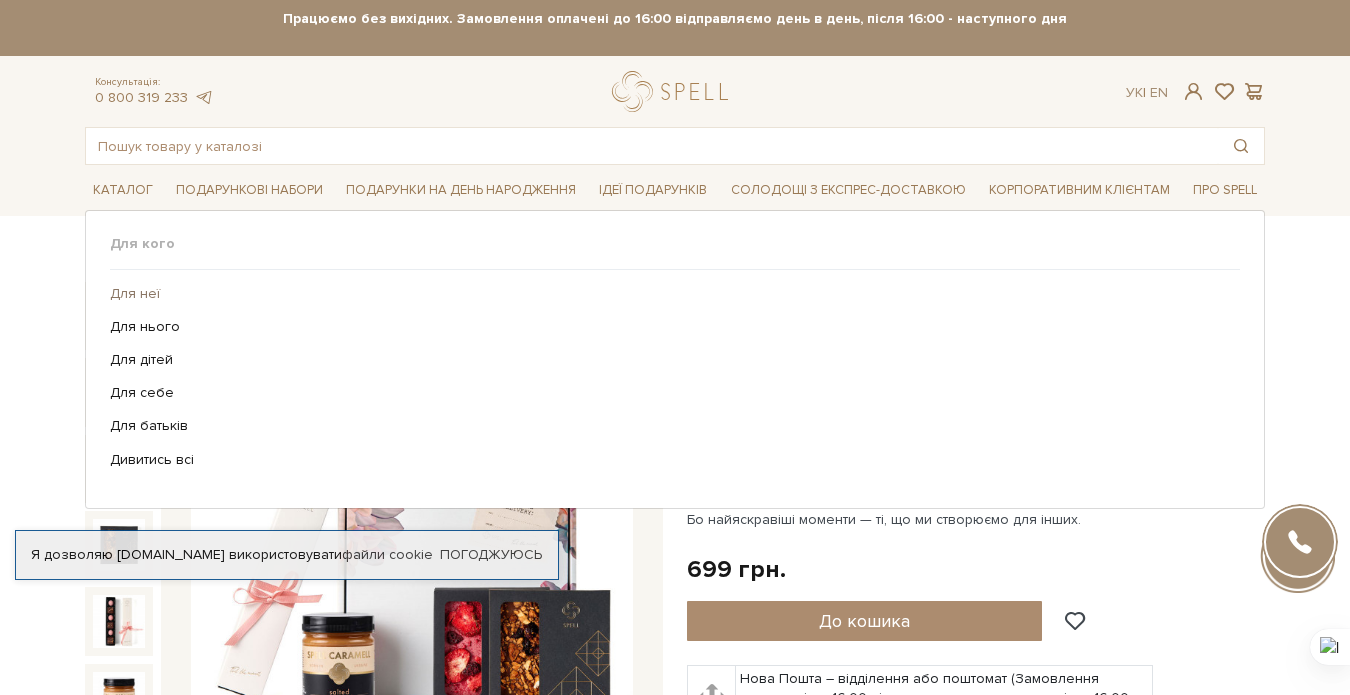 click on "Для неї" at bounding box center [667, 294] 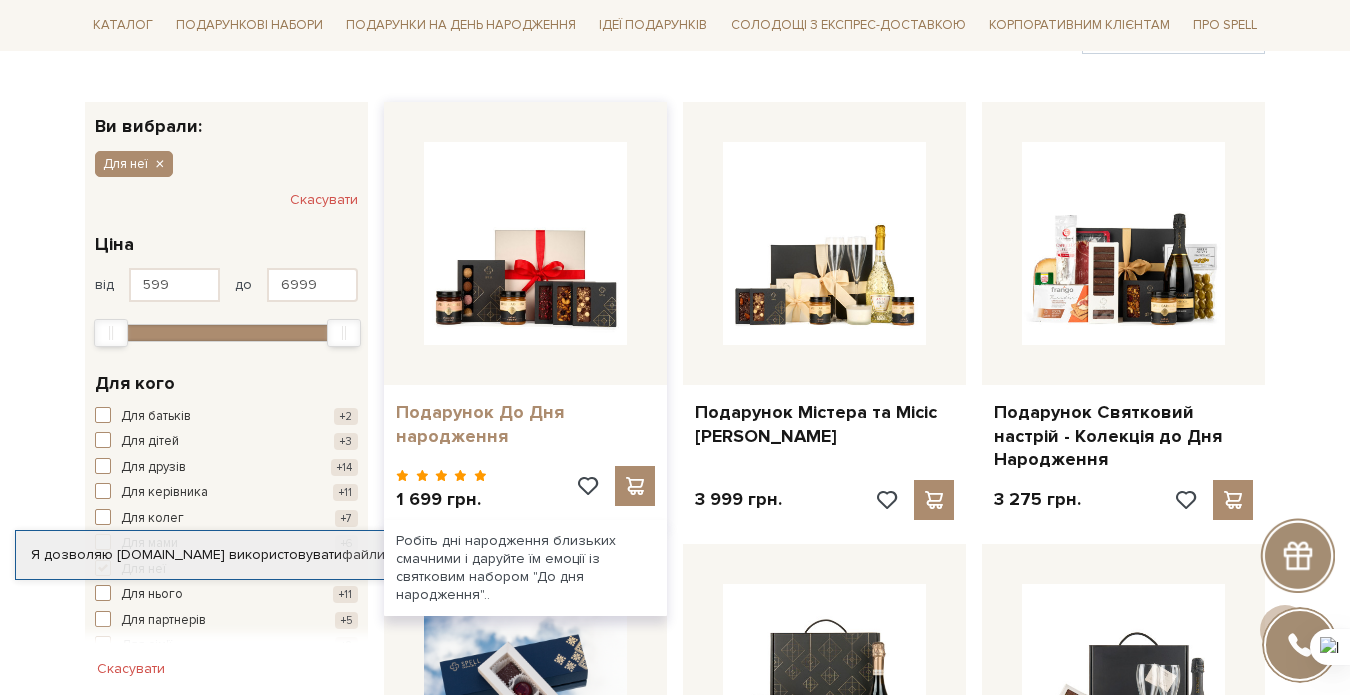 scroll, scrollTop: 400, scrollLeft: 0, axis: vertical 